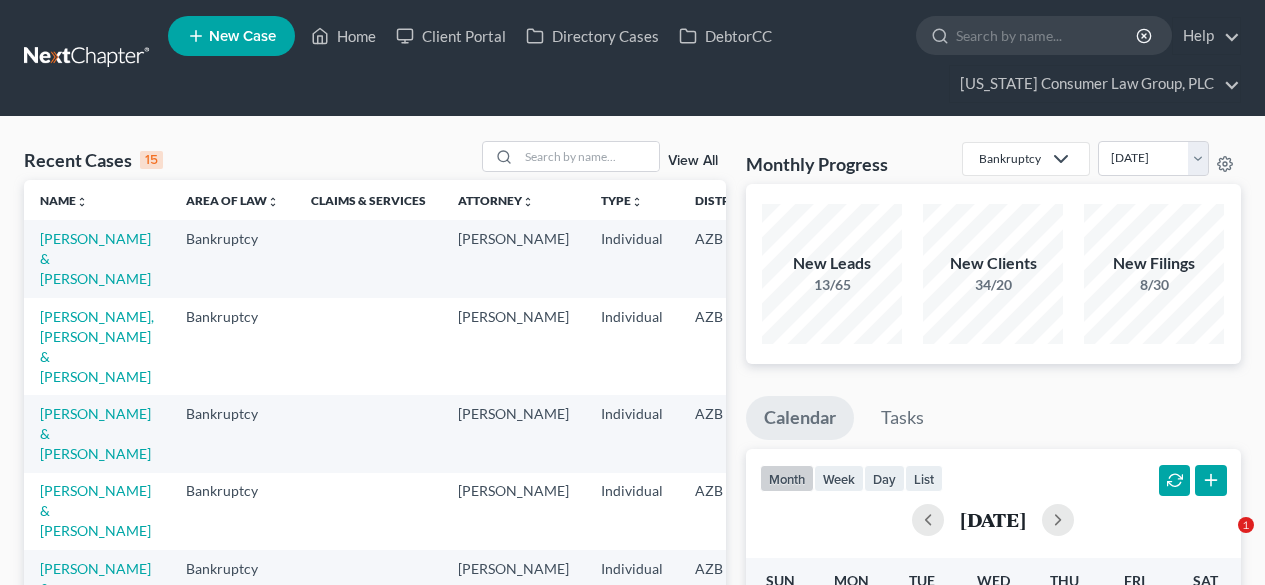 scroll, scrollTop: 0, scrollLeft: 0, axis: both 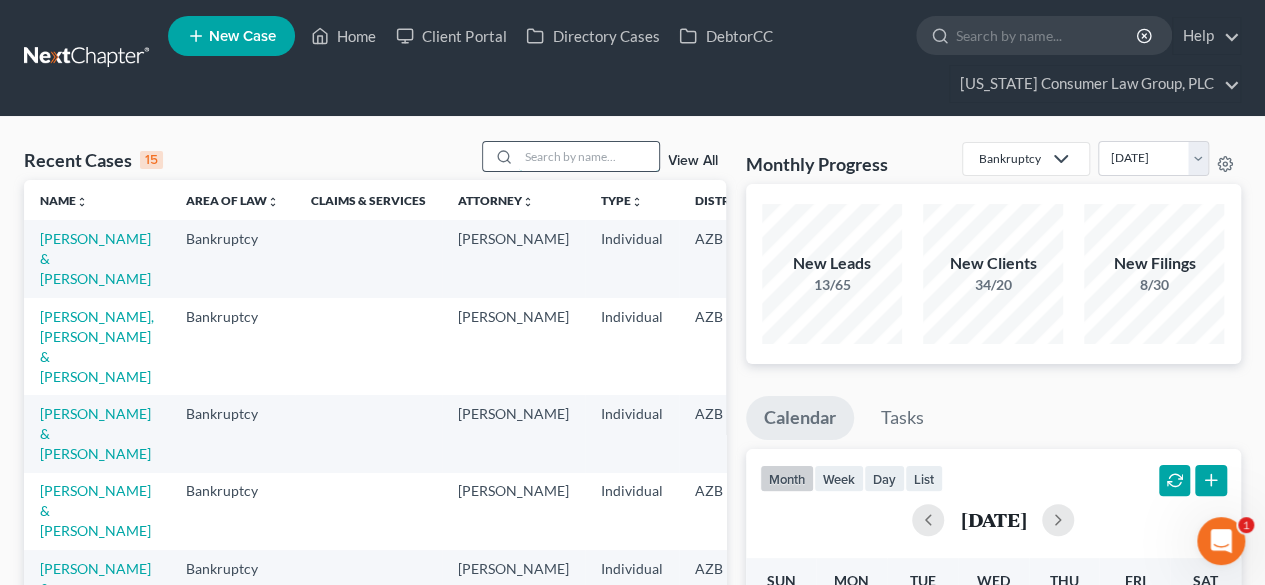click at bounding box center [589, 156] 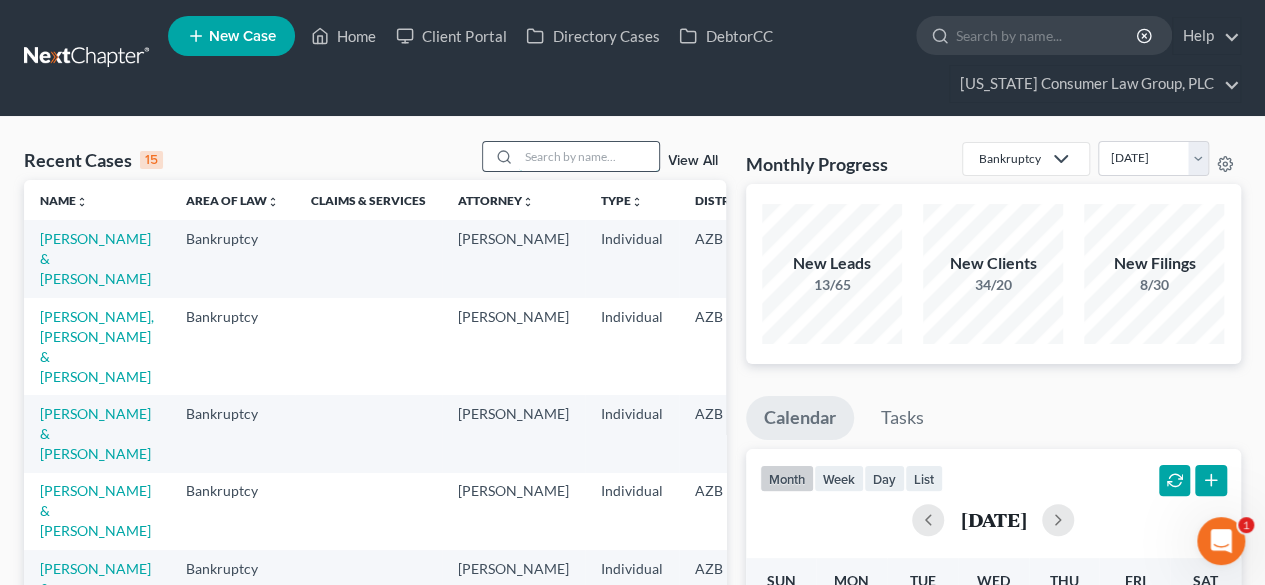 type on "m" 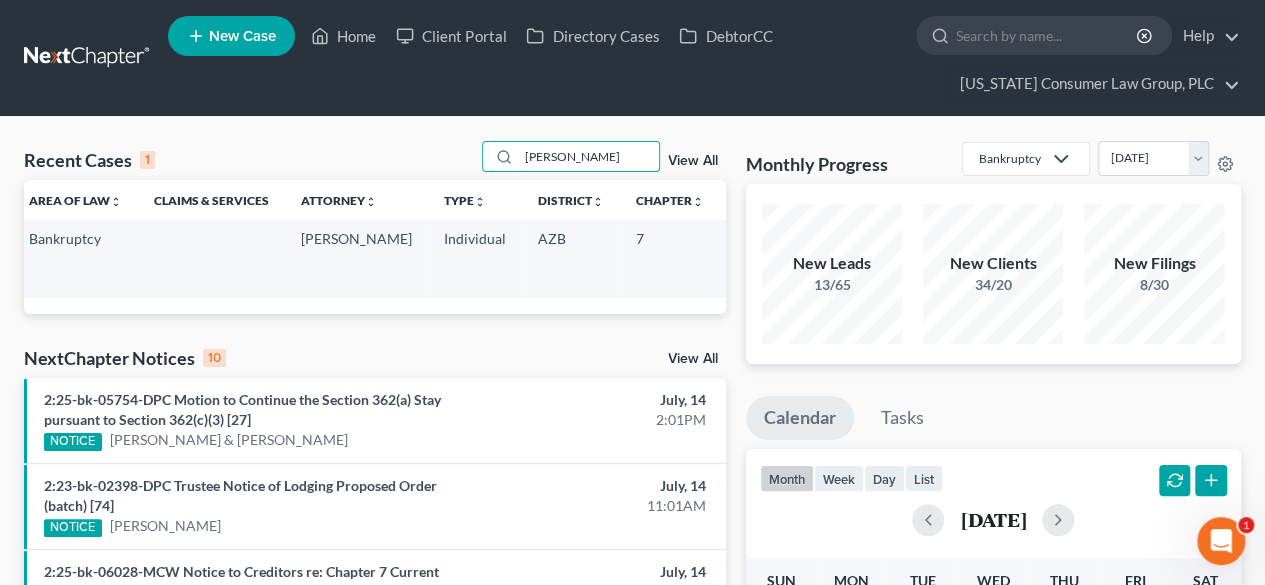 scroll, scrollTop: 0, scrollLeft: 0, axis: both 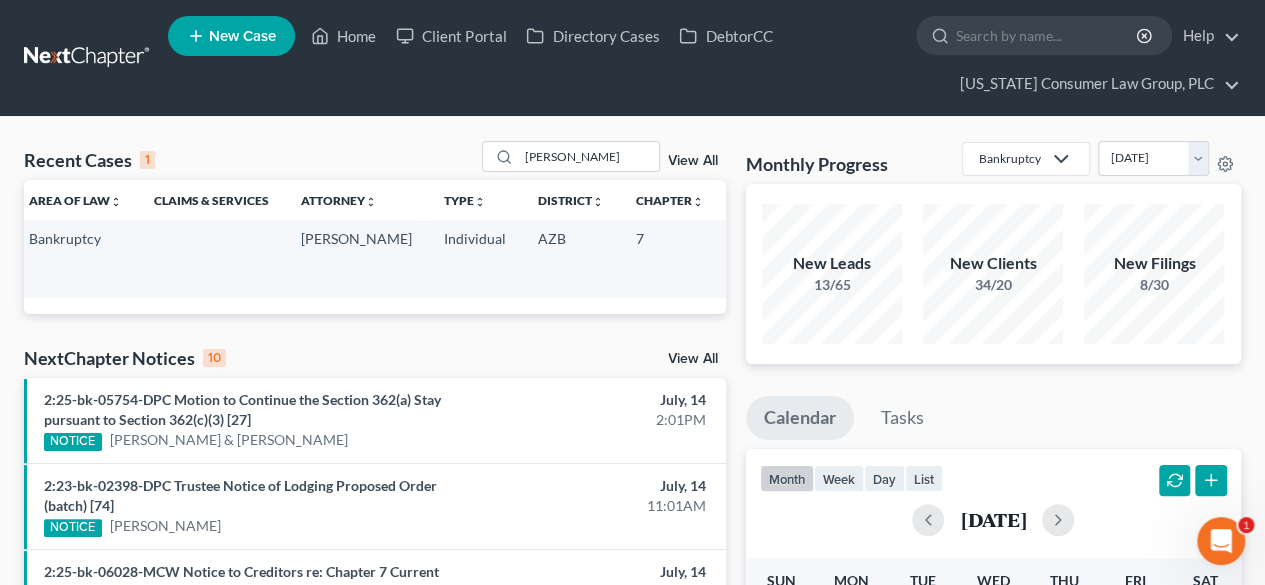drag, startPoint x: 643, startPoint y: 255, endPoint x: 682, endPoint y: 261, distance: 39.45884 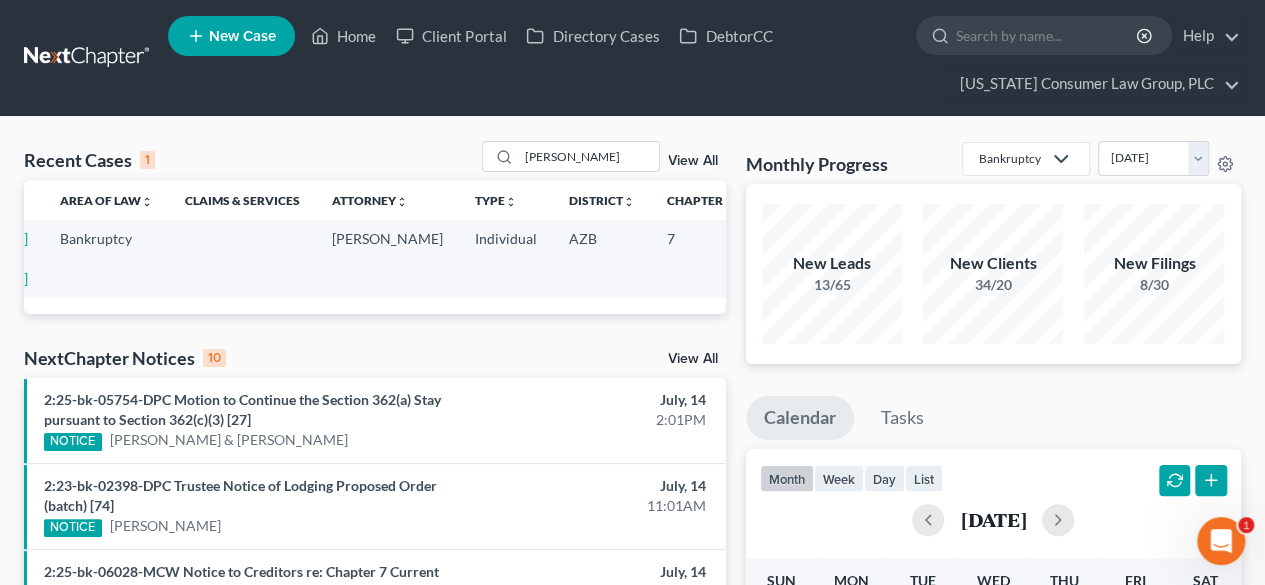 scroll, scrollTop: 0, scrollLeft: 154, axis: horizontal 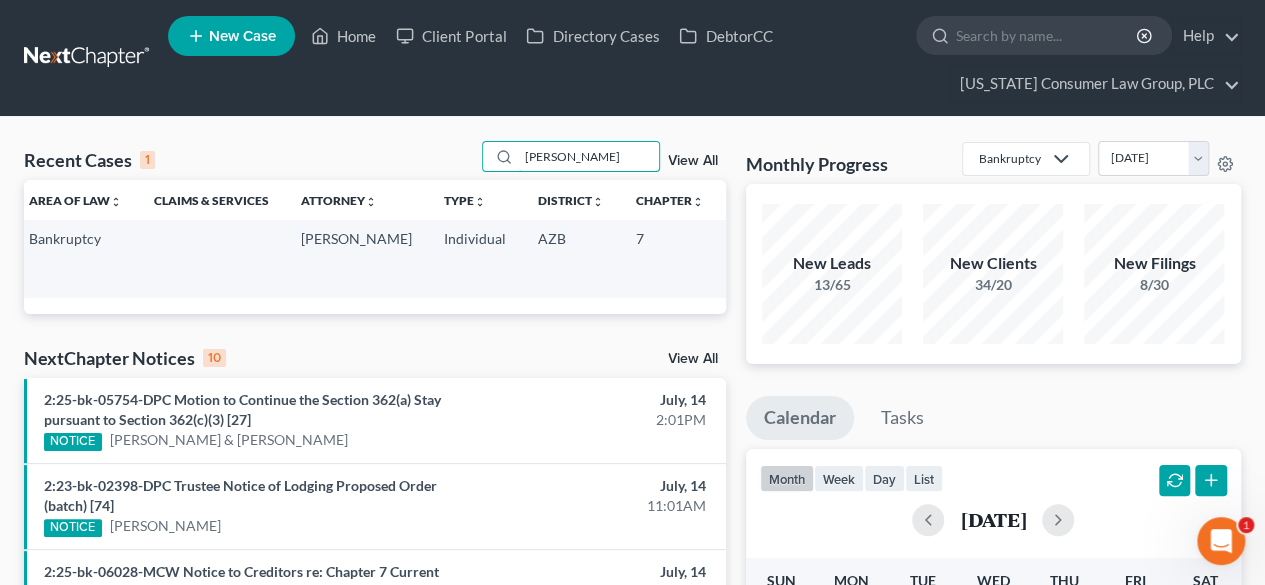 drag, startPoint x: 575, startPoint y: 159, endPoint x: 476, endPoint y: 136, distance: 101.636604 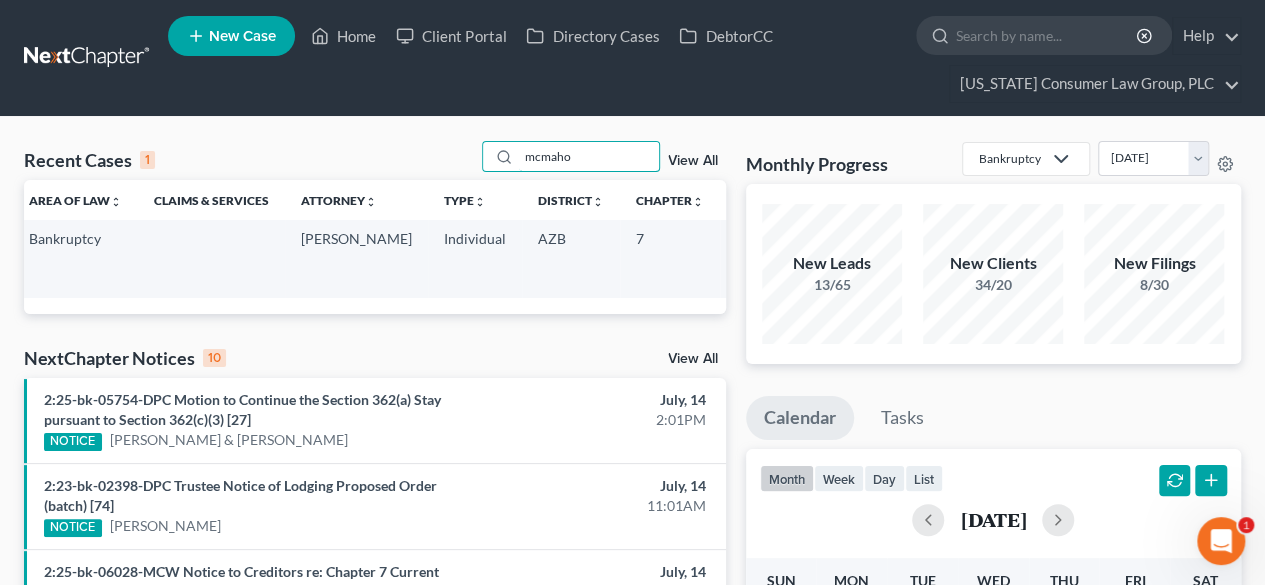 scroll, scrollTop: 0, scrollLeft: 0, axis: both 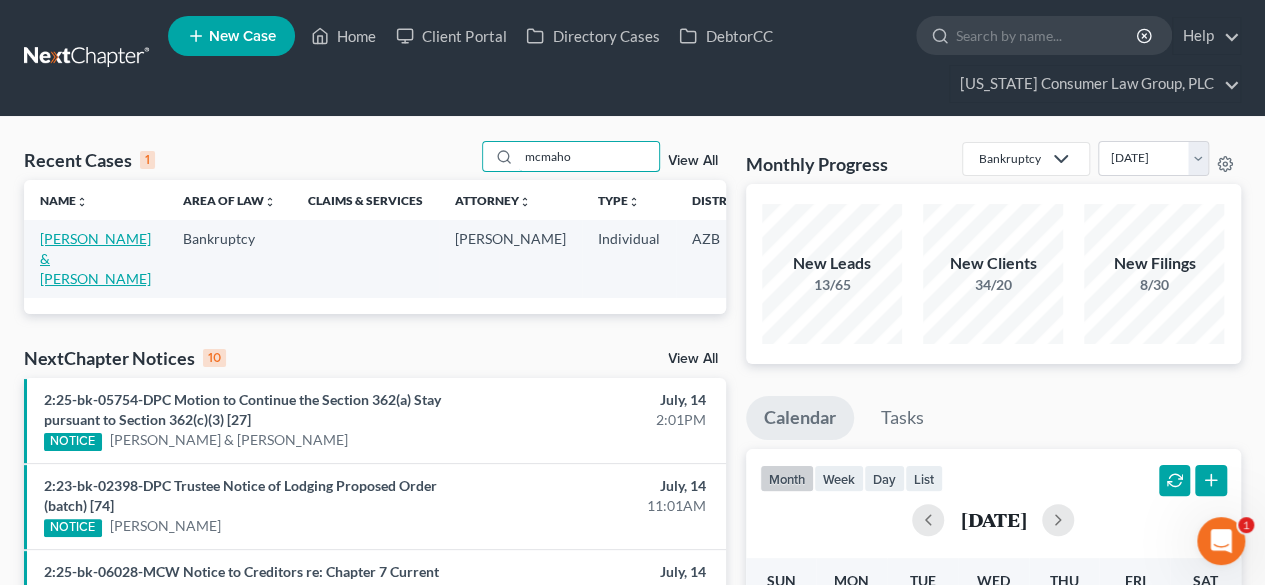 type on "mcmaho" 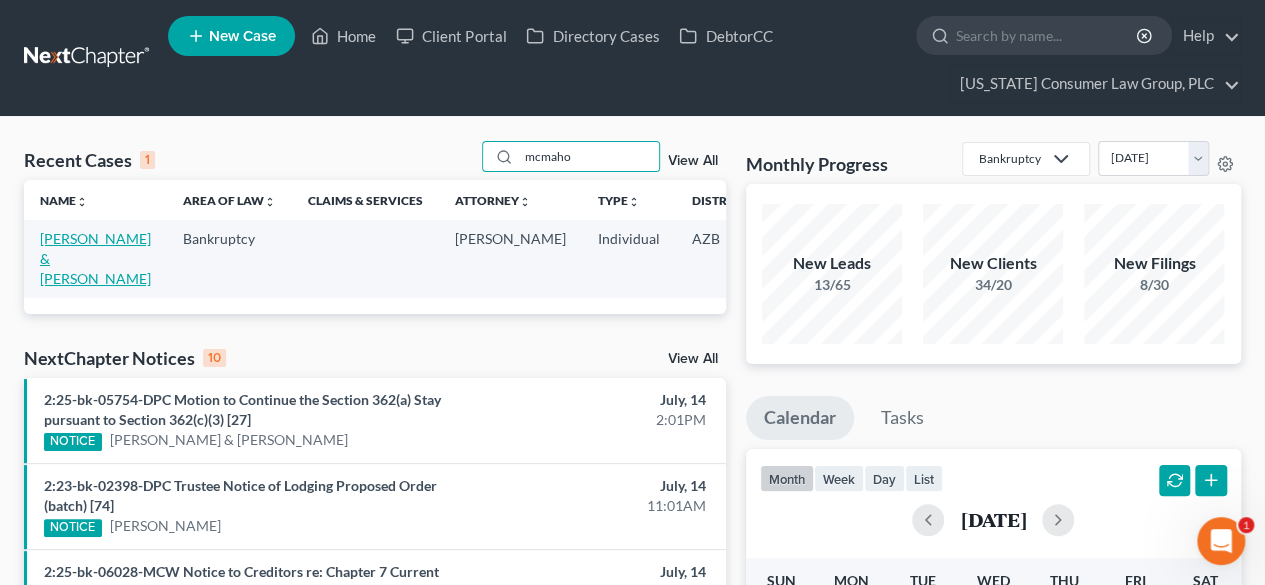 click on "[PERSON_NAME] & [PERSON_NAME]" at bounding box center [95, 258] 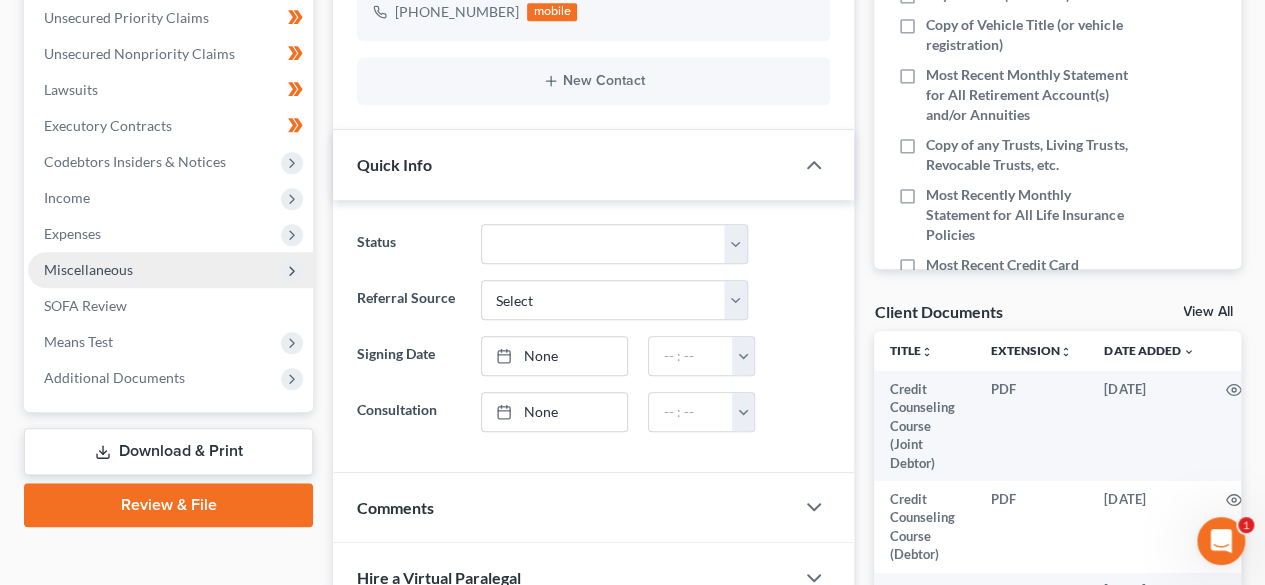 scroll, scrollTop: 533, scrollLeft: 0, axis: vertical 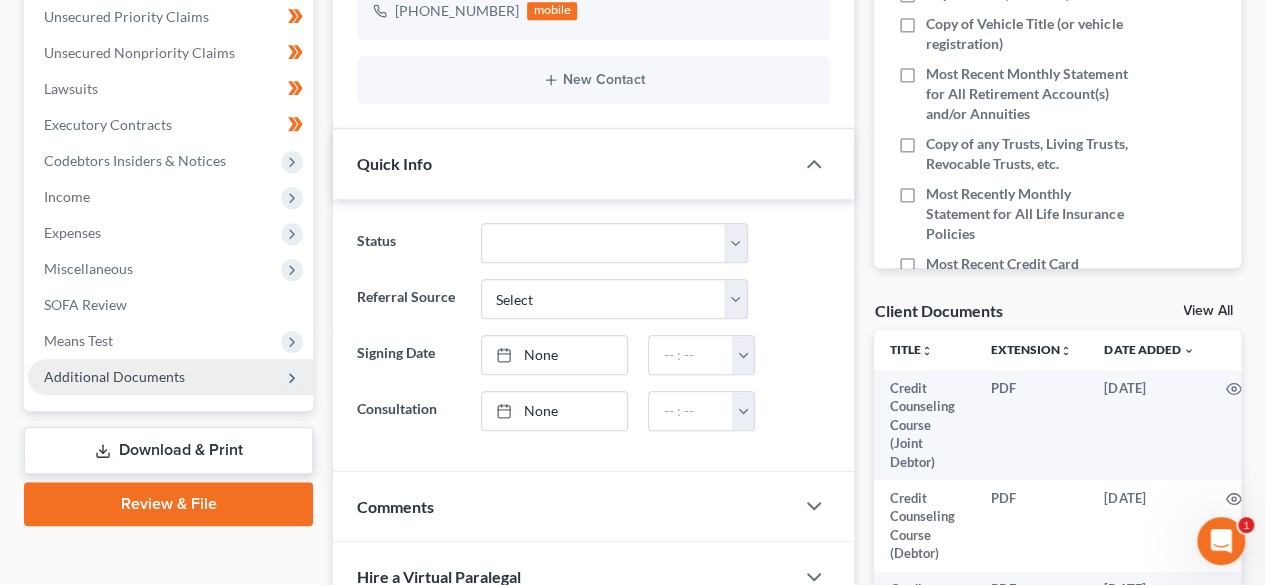 click on "Additional Documents" at bounding box center (114, 376) 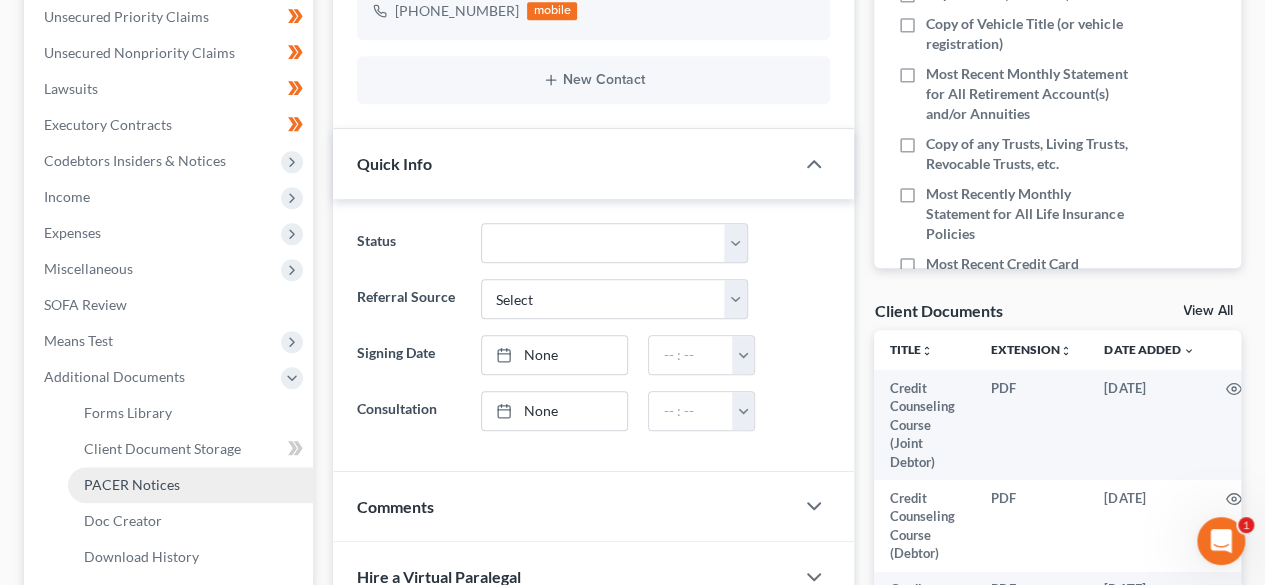 click on "PACER Notices" at bounding box center [132, 484] 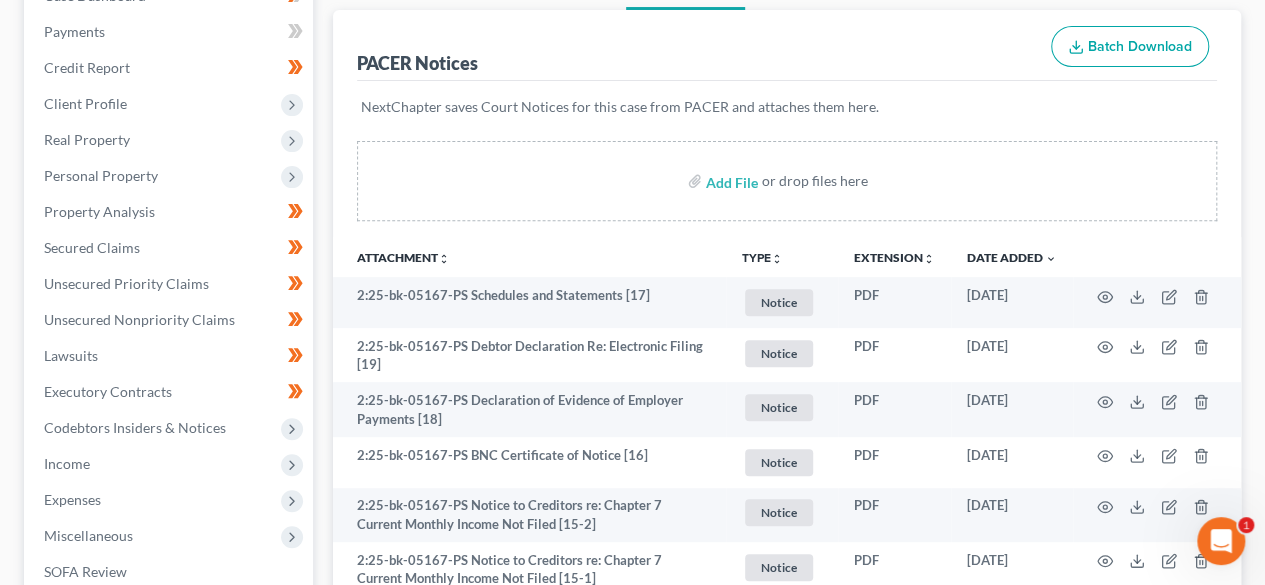 scroll, scrollTop: 0, scrollLeft: 0, axis: both 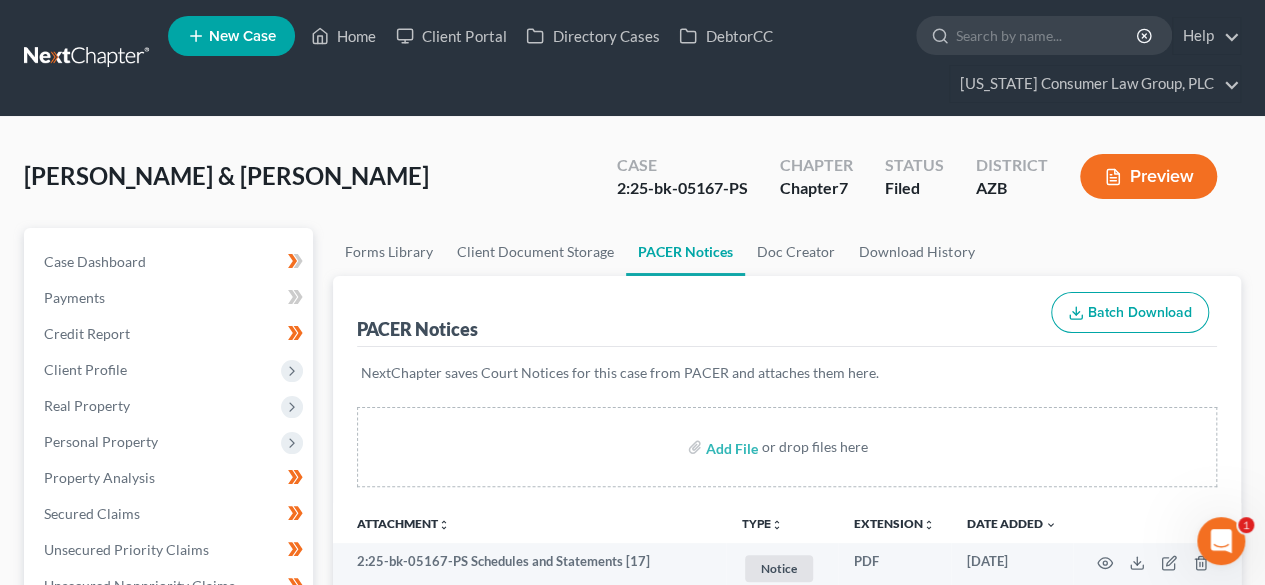 click at bounding box center (88, 58) 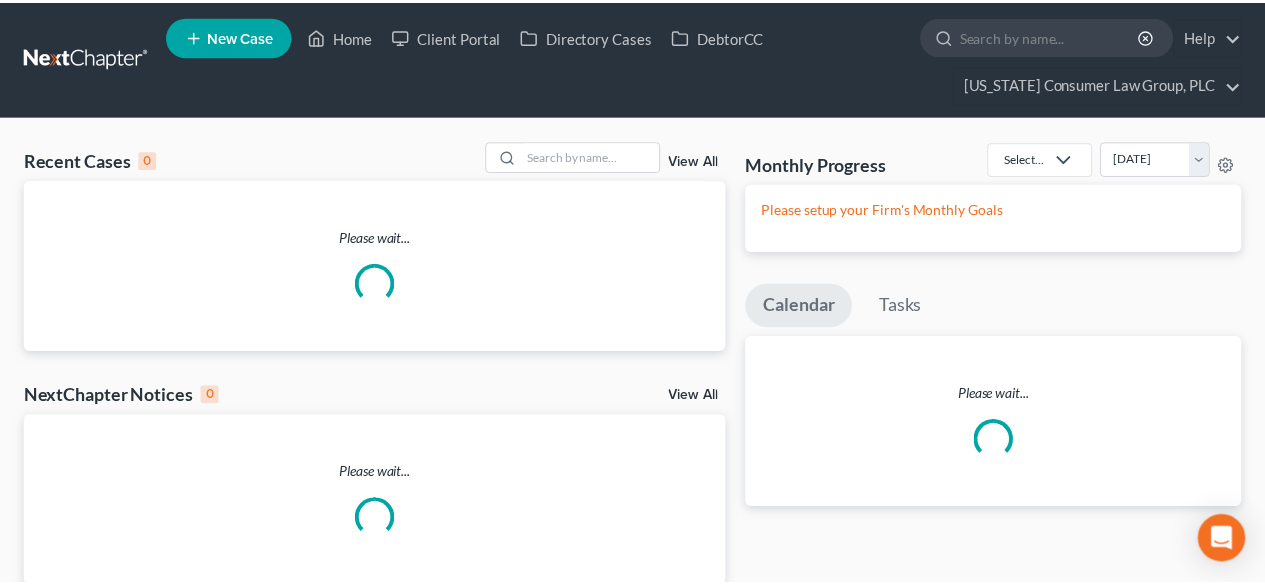 scroll, scrollTop: 0, scrollLeft: 0, axis: both 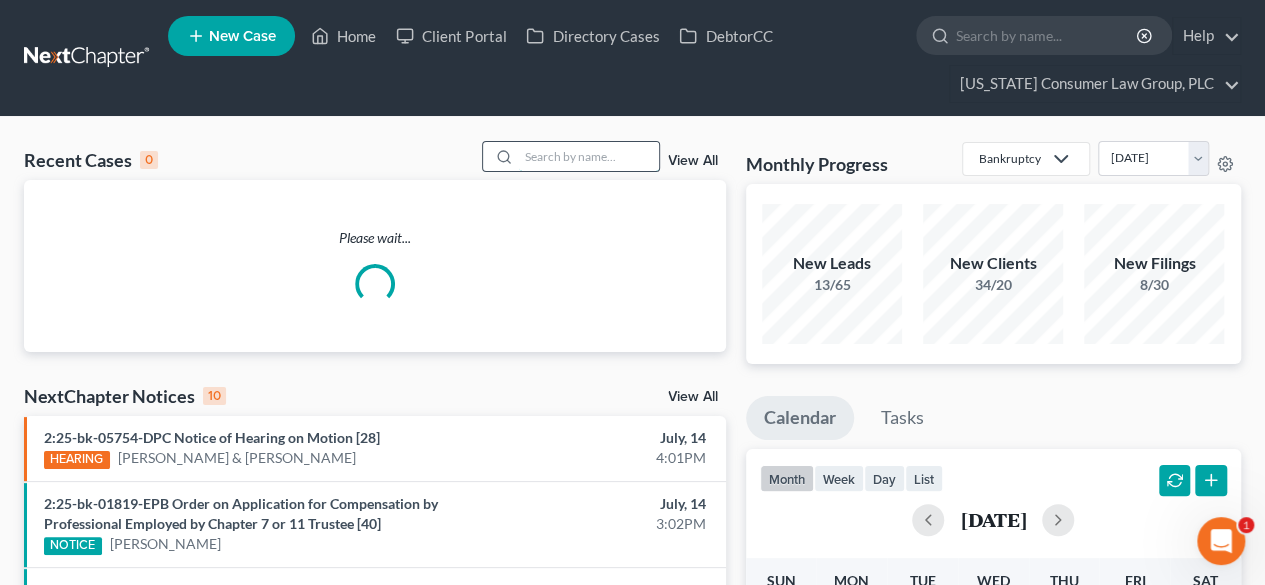 click at bounding box center (589, 156) 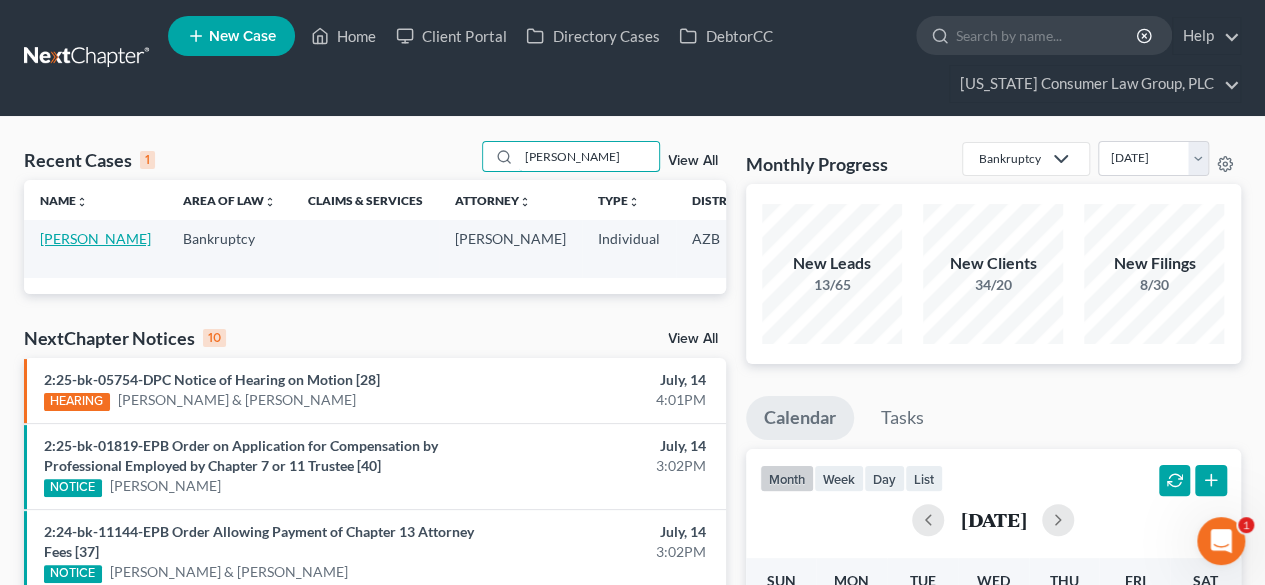 type on "beasley" 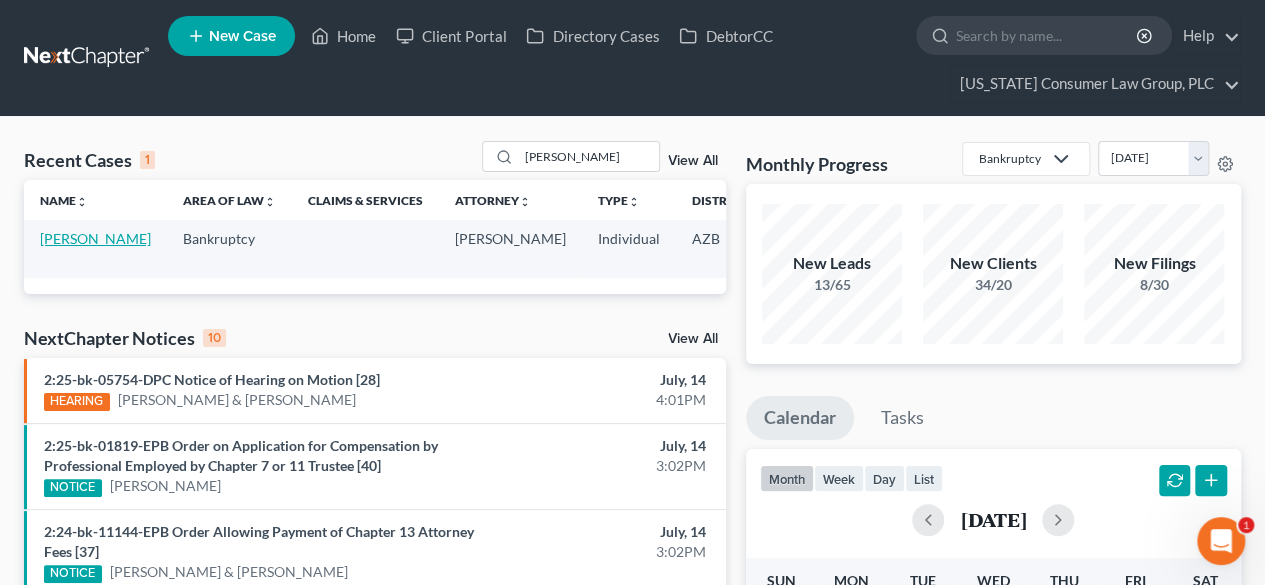 click on "Beasley, Jaz" at bounding box center (95, 238) 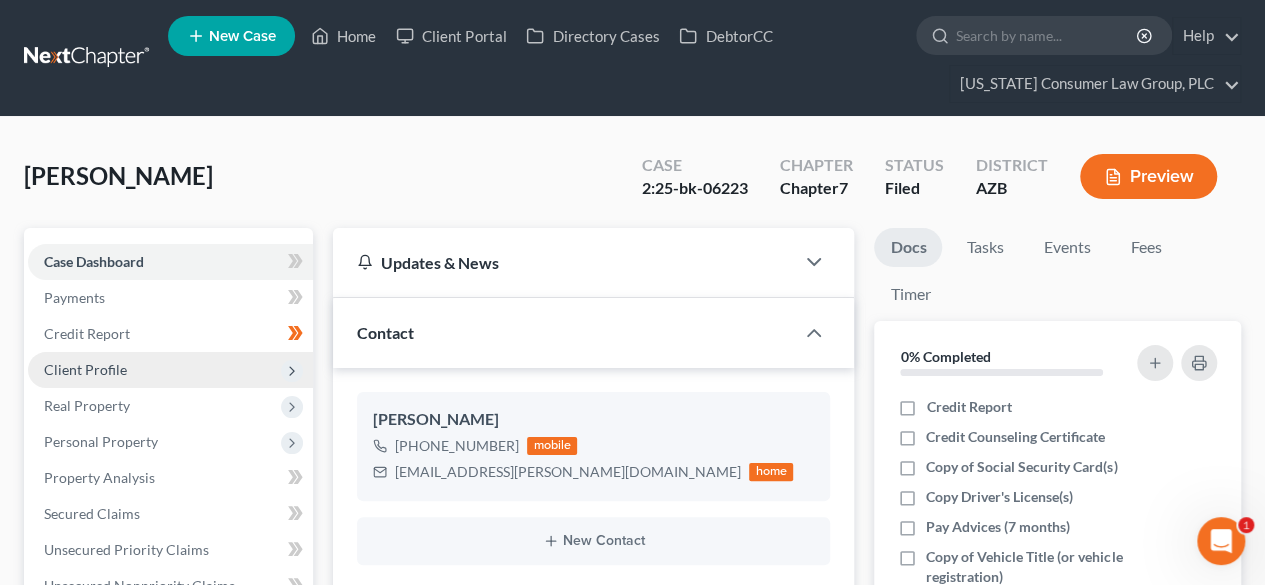 click on "Client Profile" at bounding box center (170, 370) 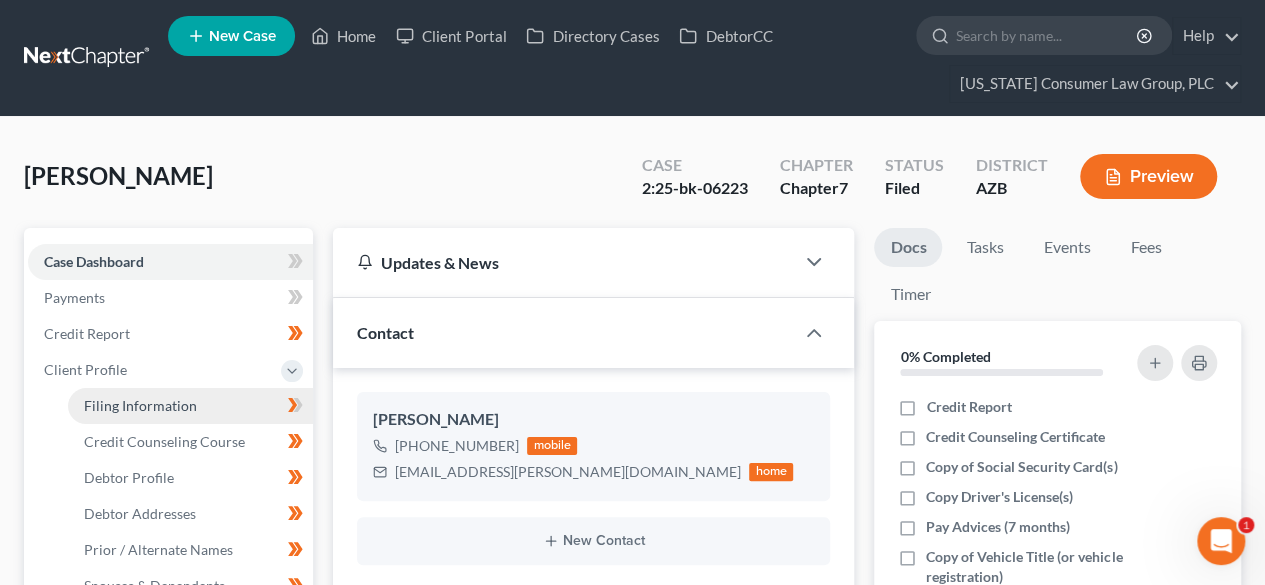 click on "Filing Information" at bounding box center [140, 405] 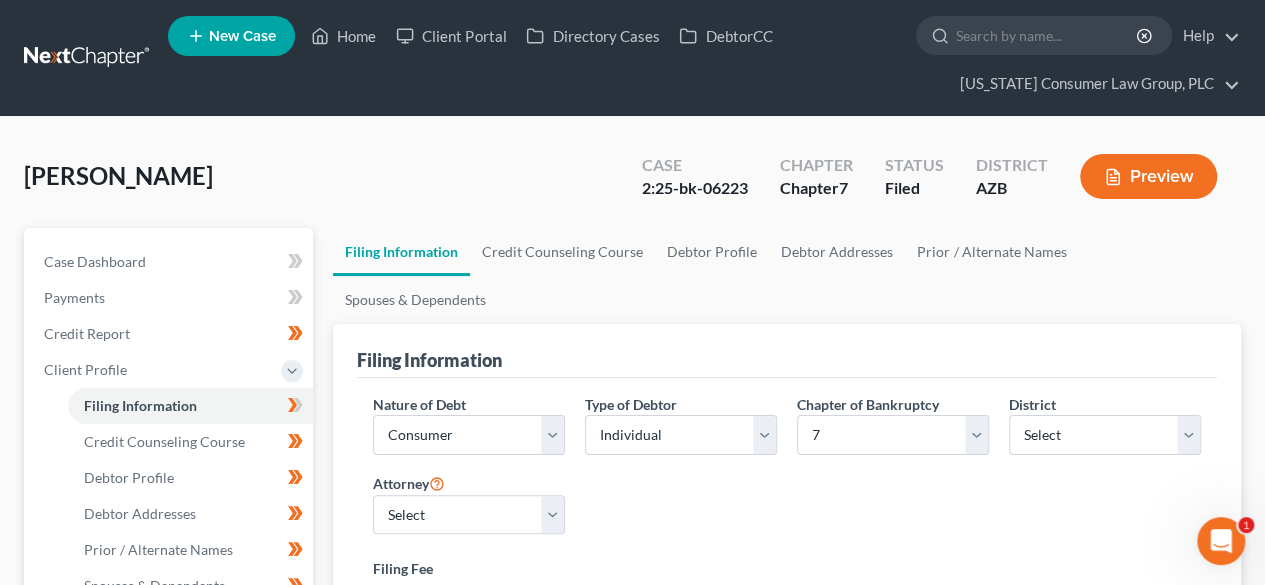 scroll, scrollTop: 266, scrollLeft: 0, axis: vertical 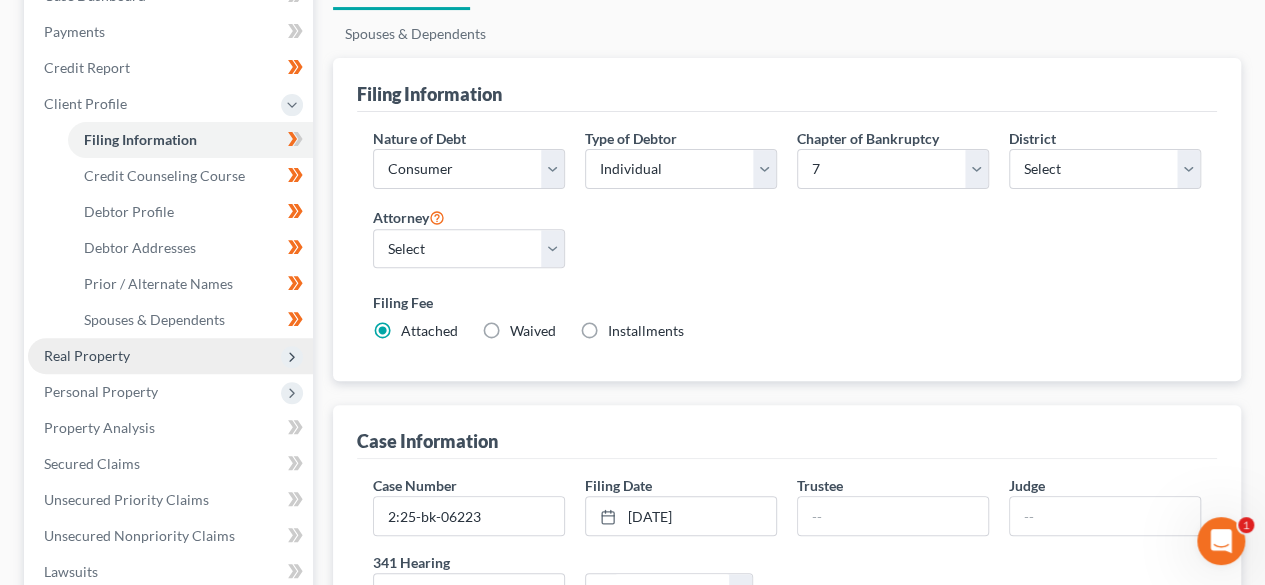 click on "Real Property" at bounding box center (87, 355) 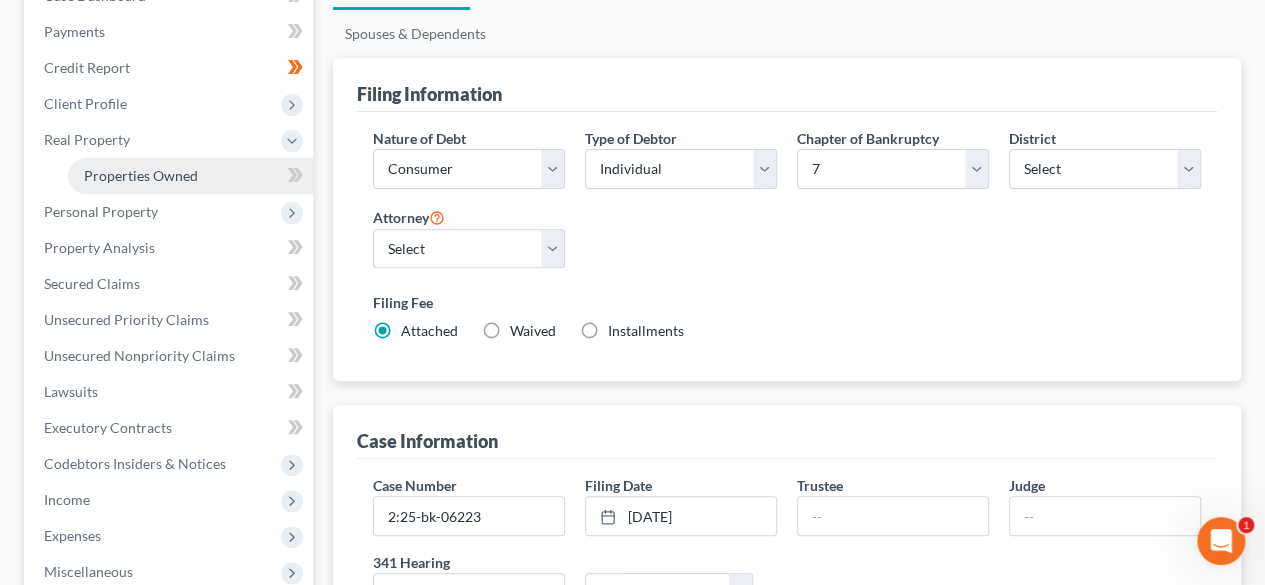 click on "Properties Owned" at bounding box center [141, 175] 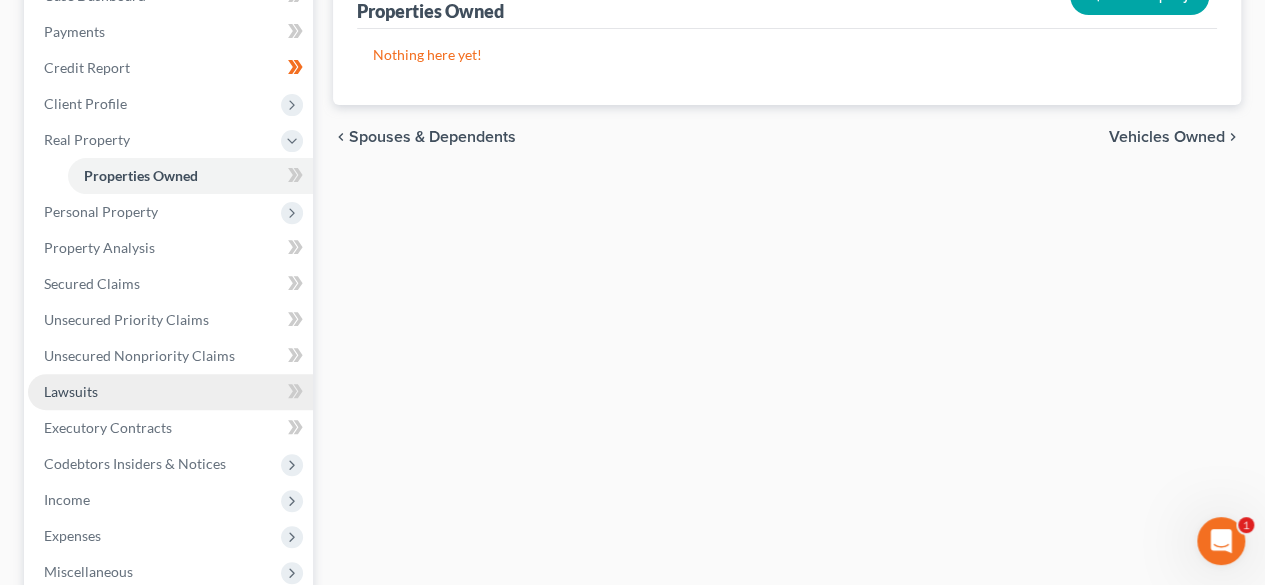 scroll, scrollTop: 266, scrollLeft: 0, axis: vertical 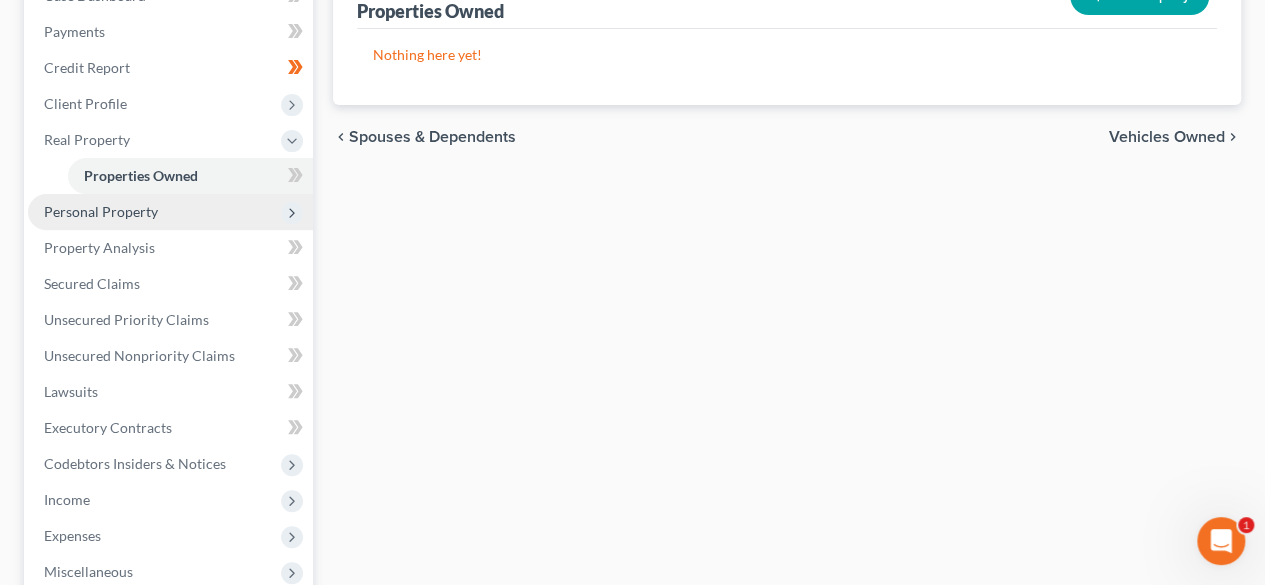 click on "Personal Property" at bounding box center [170, 212] 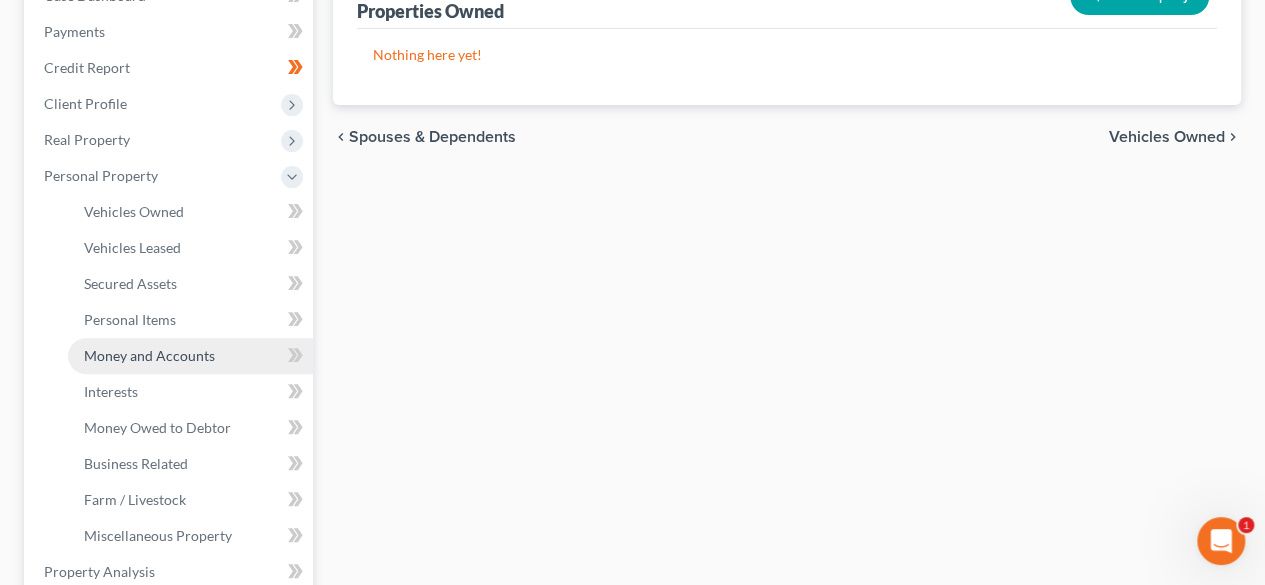 click on "Money and Accounts" at bounding box center [190, 356] 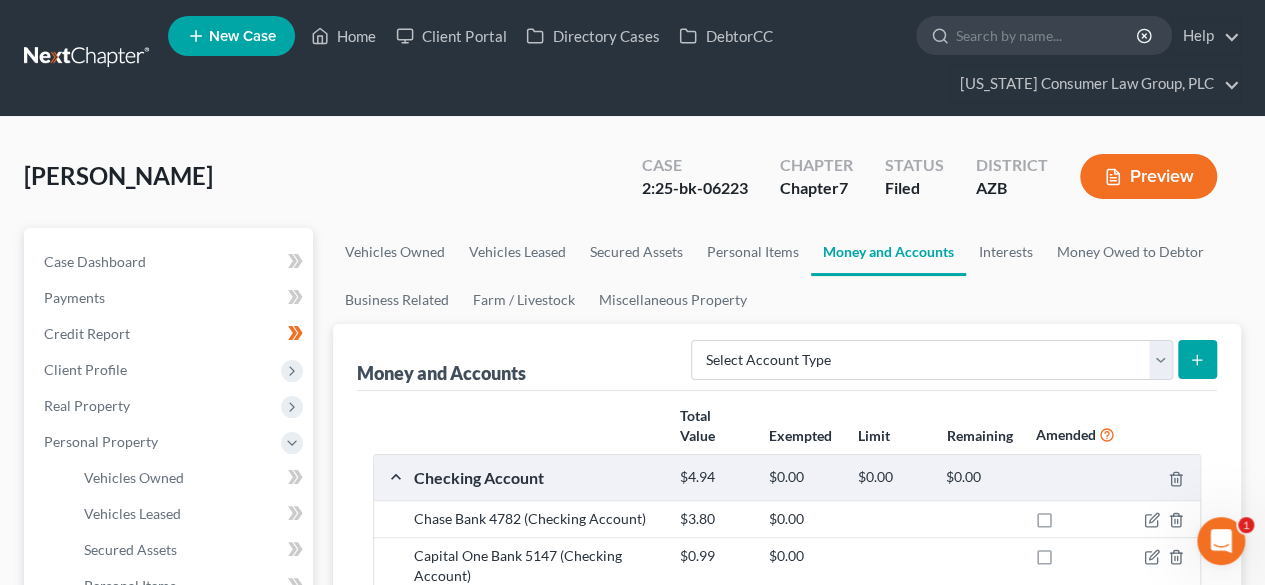 scroll, scrollTop: 0, scrollLeft: 0, axis: both 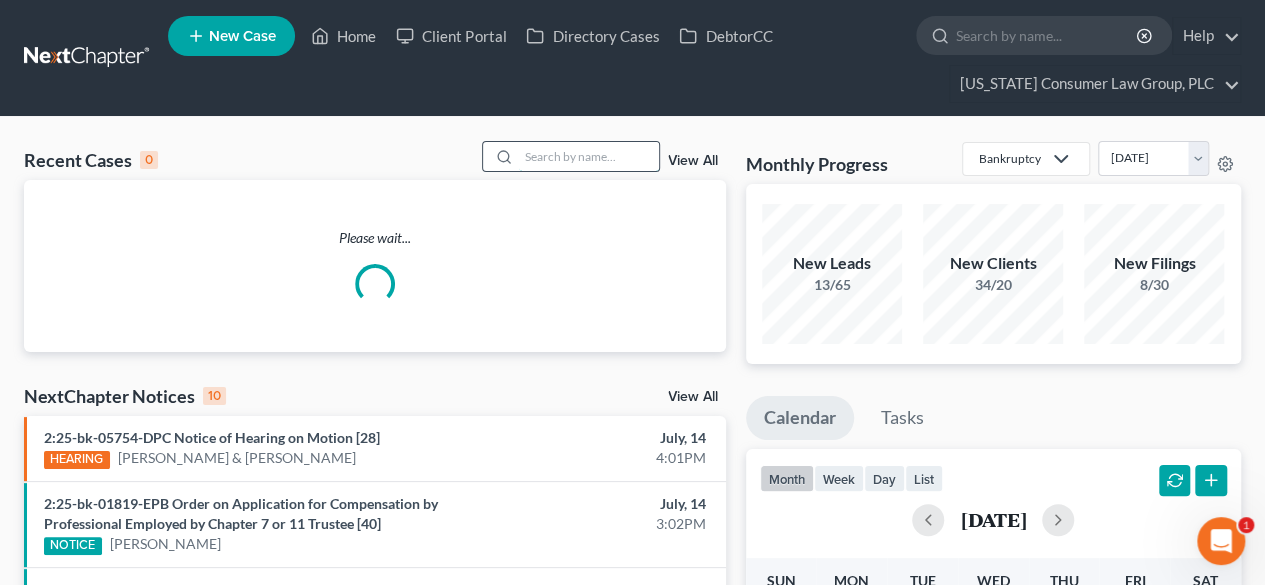 click at bounding box center [589, 156] 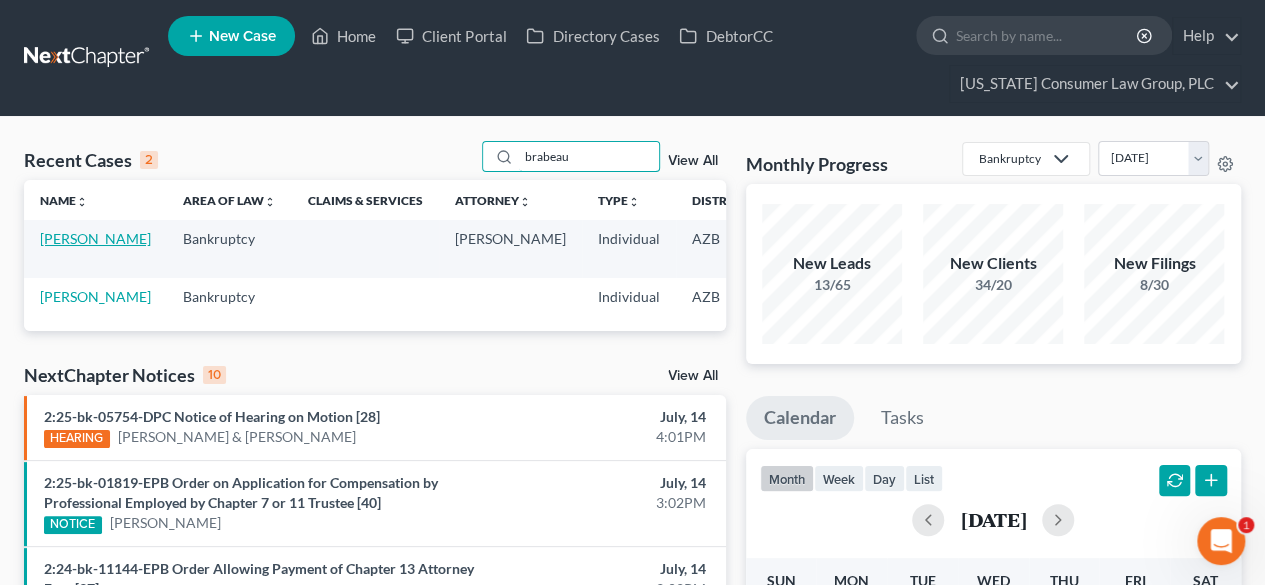 type on "brabeau" 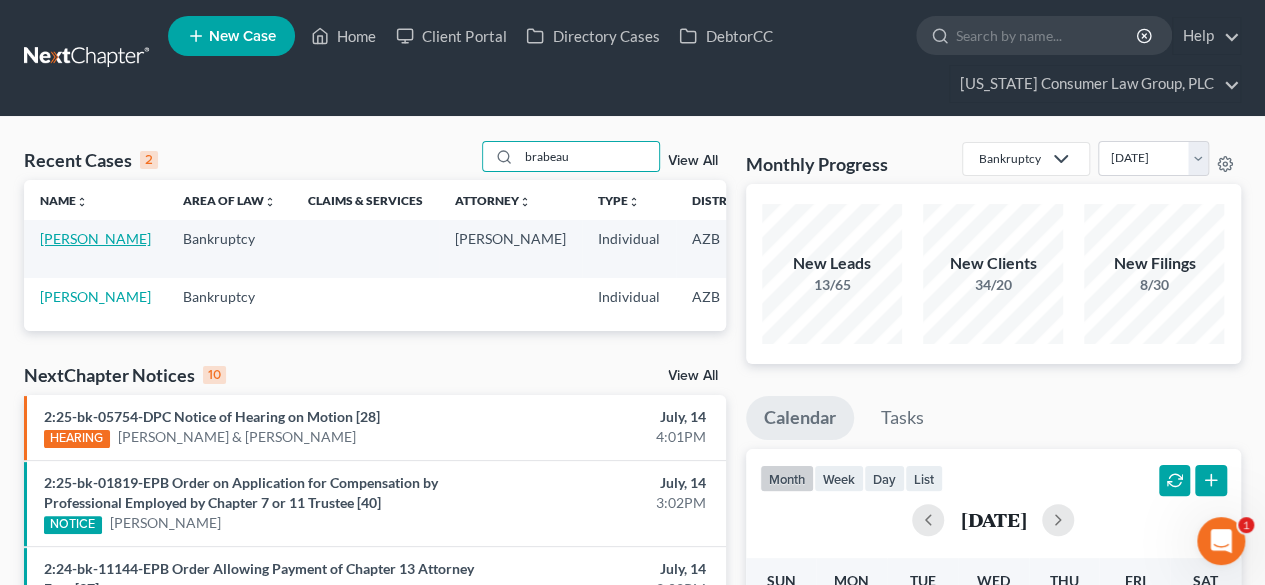 click on "Brabeau, Jaimie" at bounding box center (95, 238) 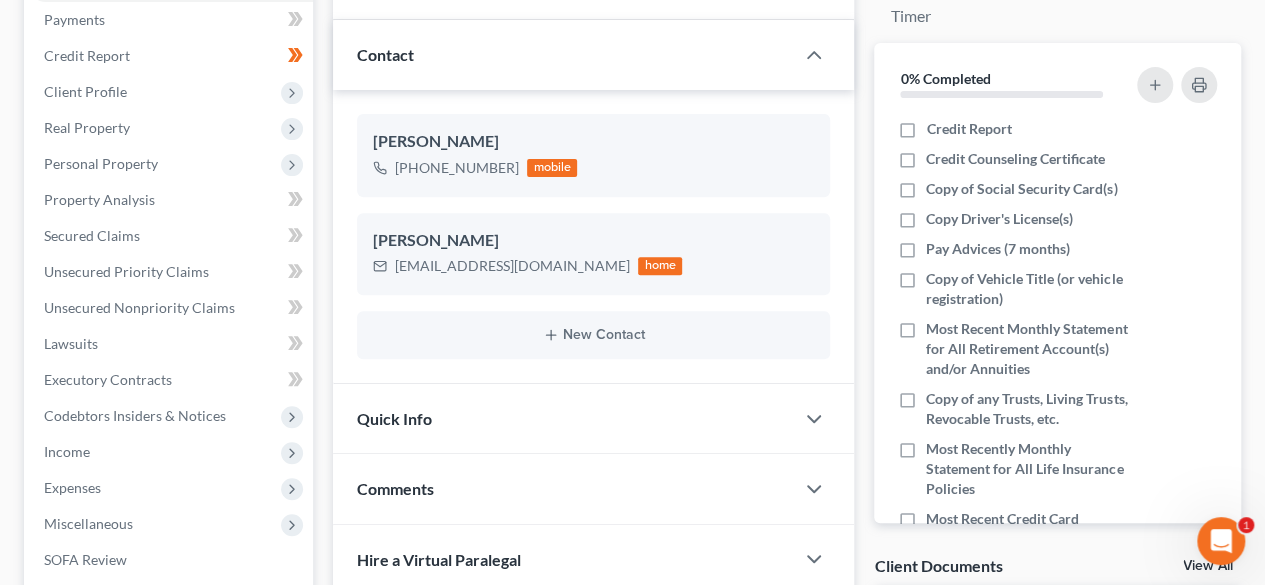 scroll, scrollTop: 266, scrollLeft: 0, axis: vertical 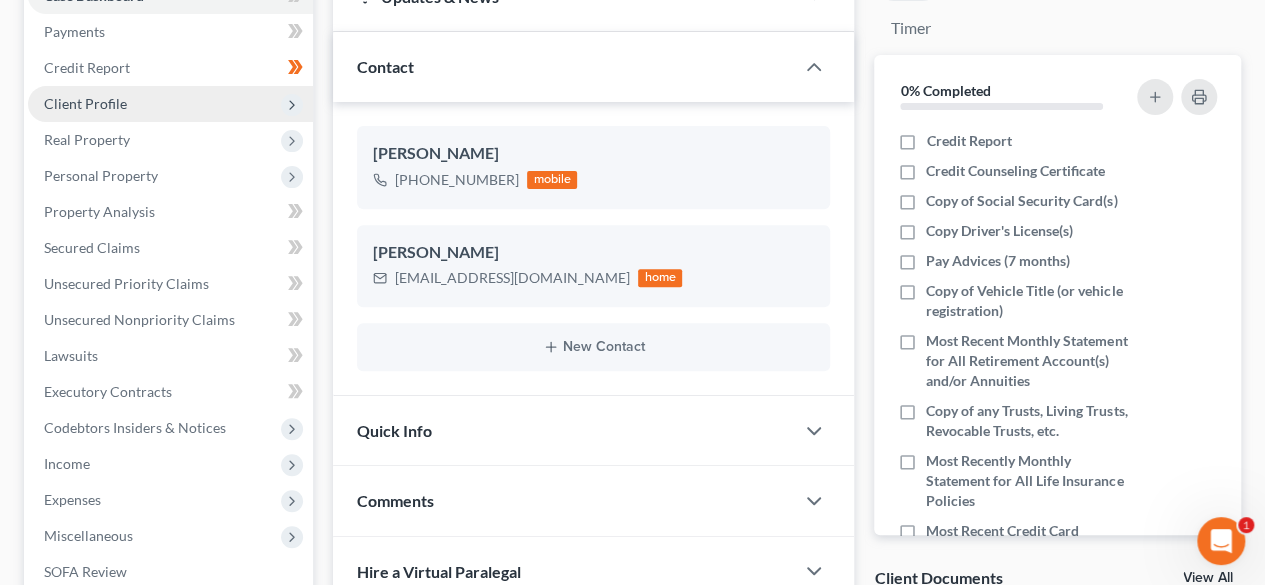 click on "Client Profile" at bounding box center [170, 104] 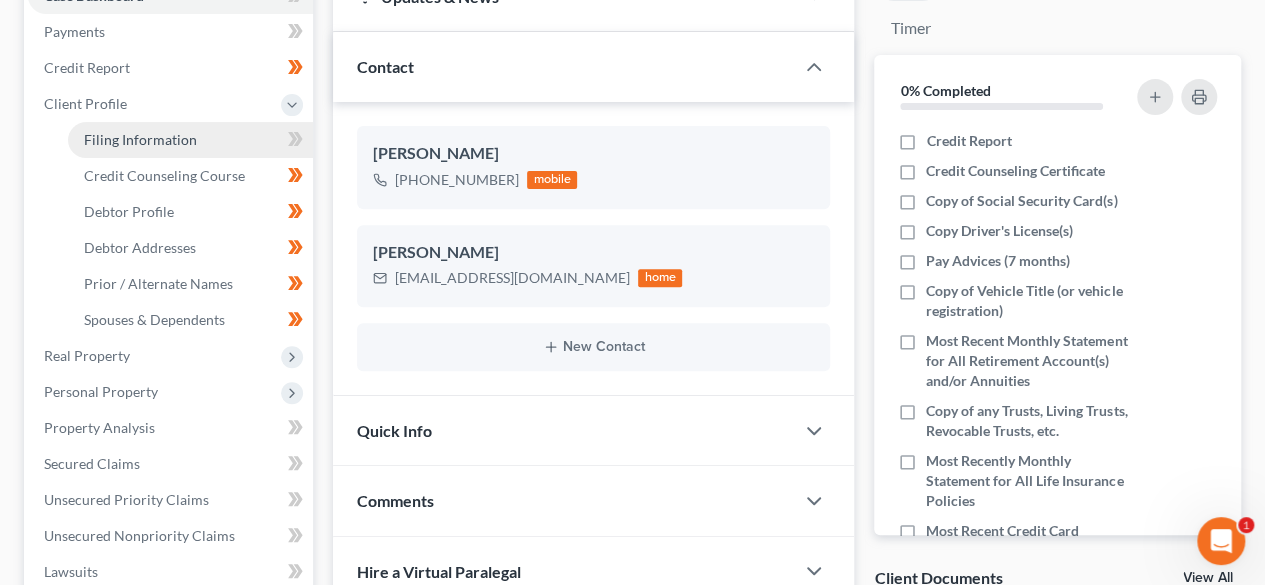 click on "Filing Information" at bounding box center (190, 140) 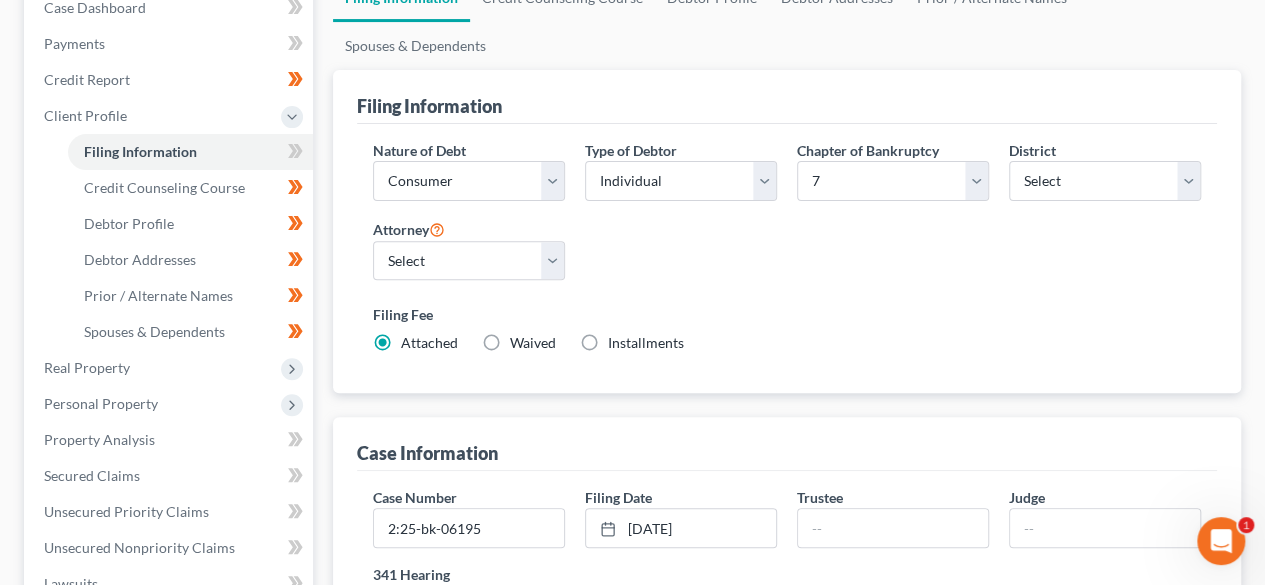 scroll, scrollTop: 266, scrollLeft: 0, axis: vertical 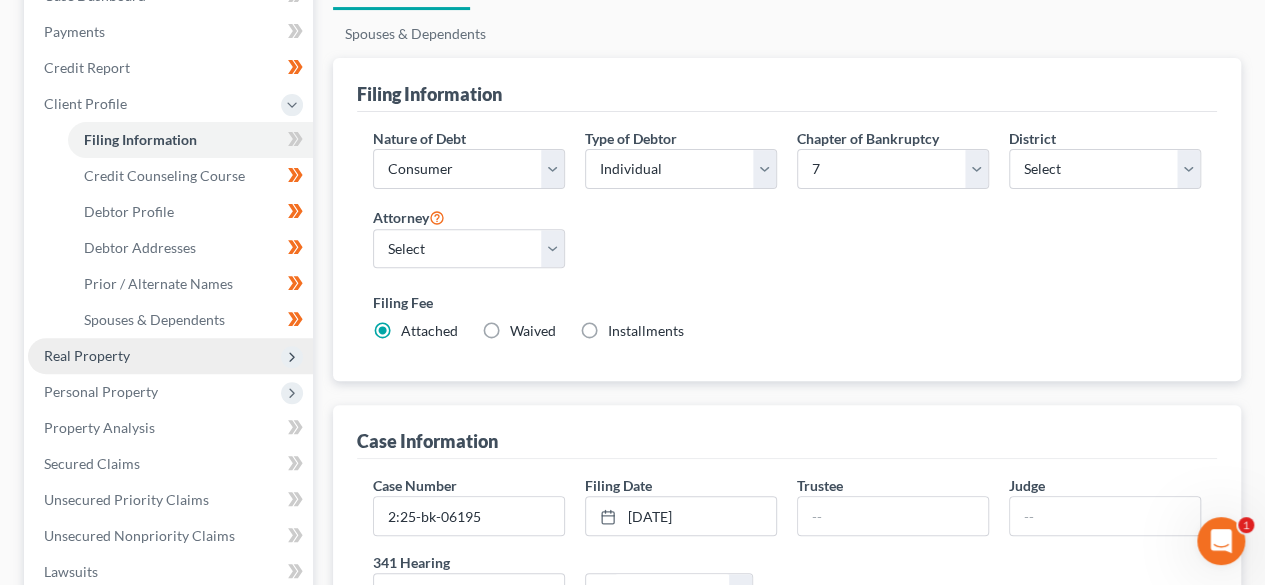 click on "Real Property" at bounding box center (170, 356) 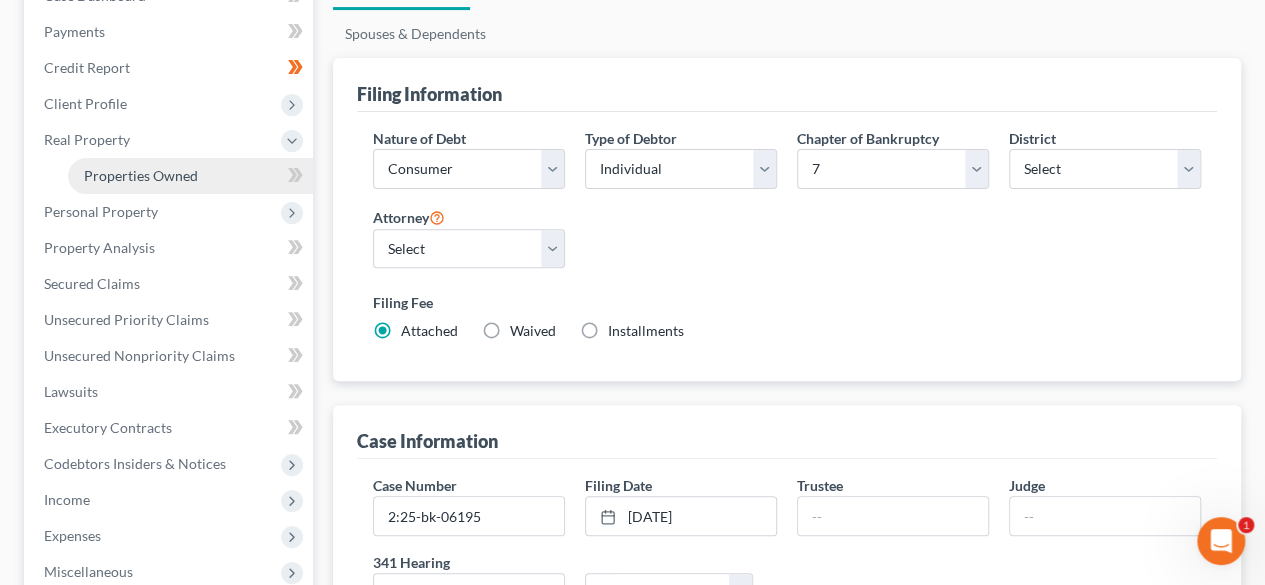 click on "Properties Owned" at bounding box center (141, 175) 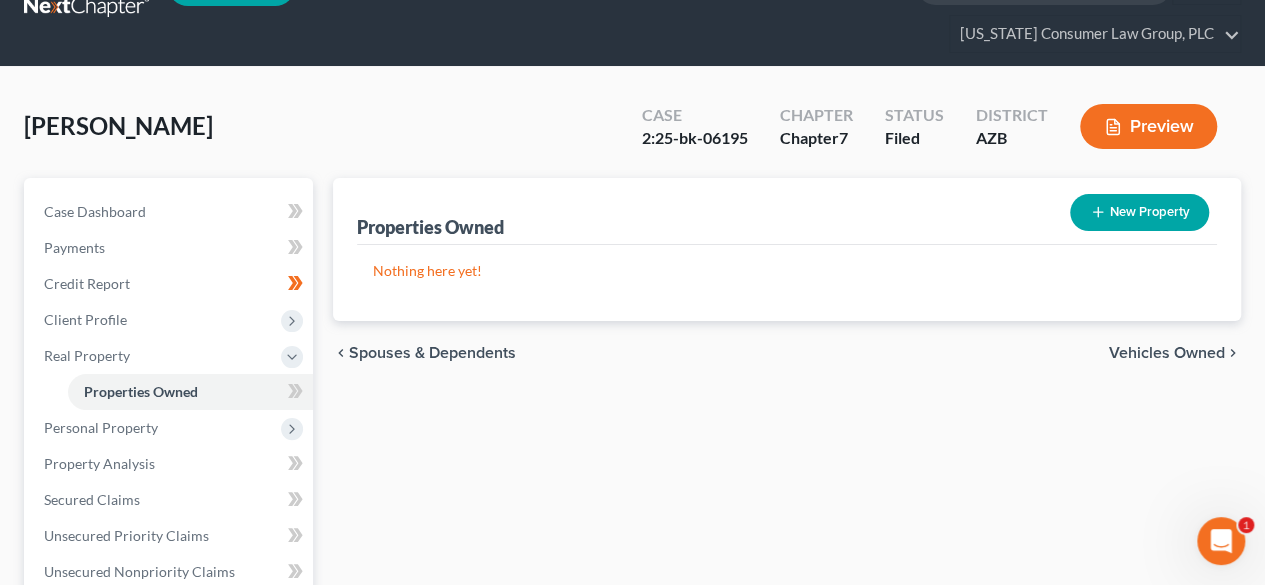 scroll, scrollTop: 0, scrollLeft: 0, axis: both 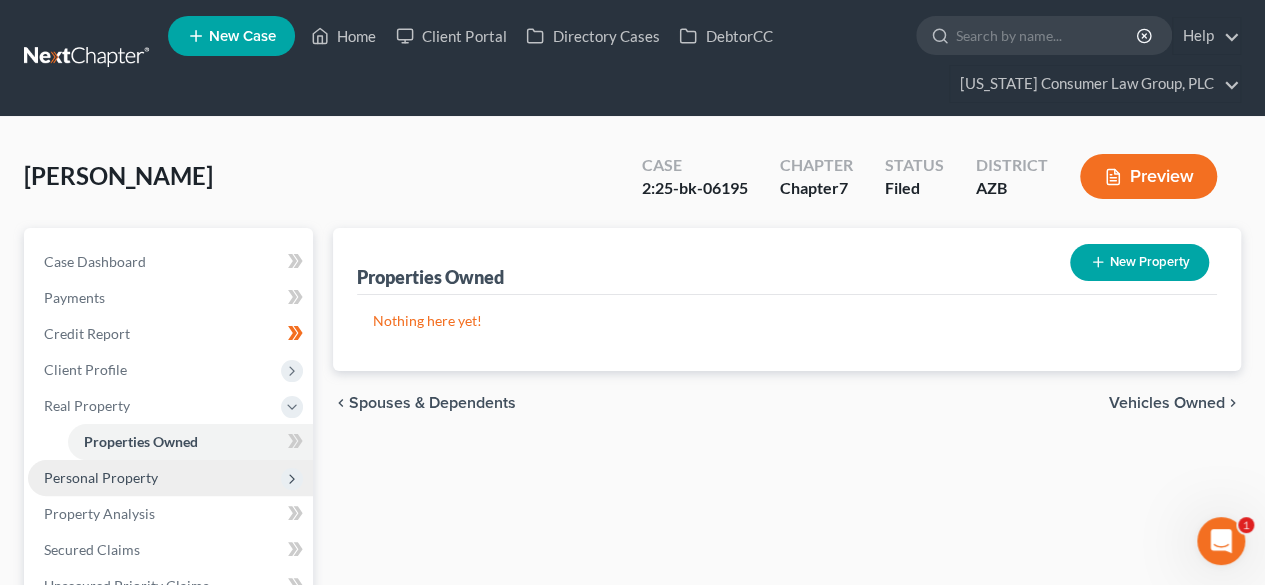 click on "Personal Property" at bounding box center [101, 477] 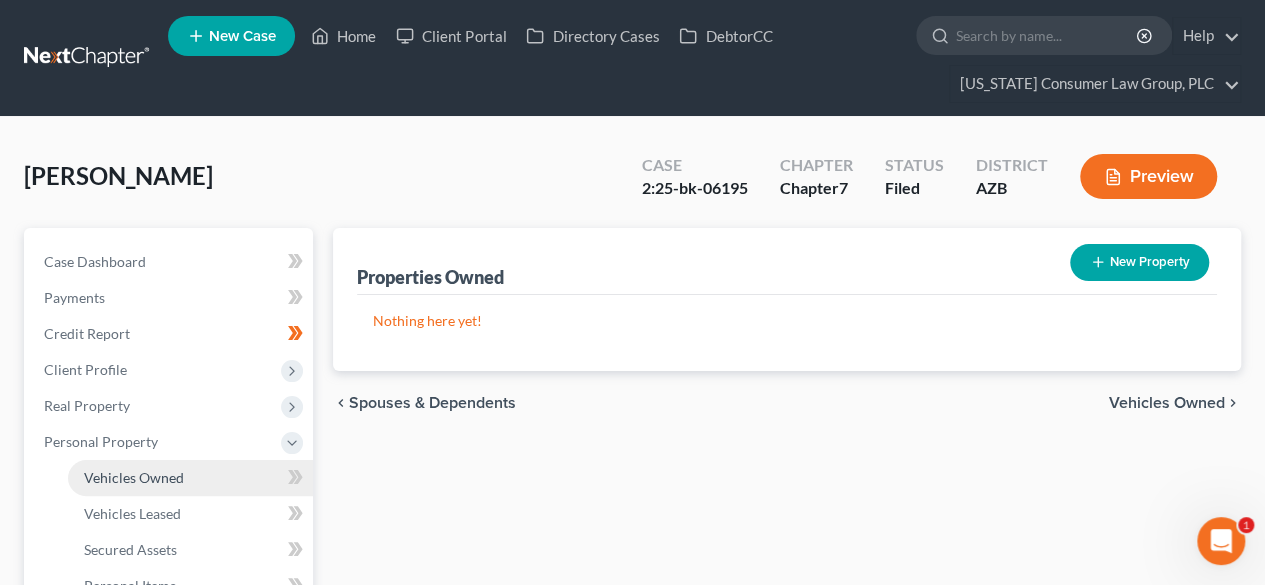 click on "Vehicles Owned" at bounding box center (134, 477) 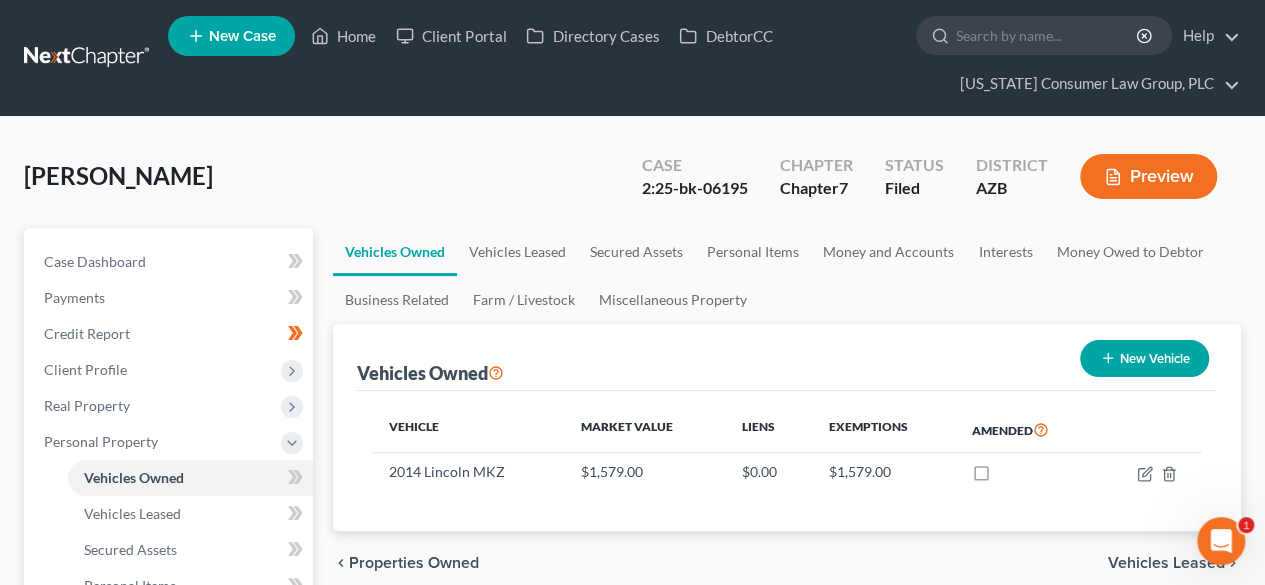 scroll, scrollTop: 266, scrollLeft: 0, axis: vertical 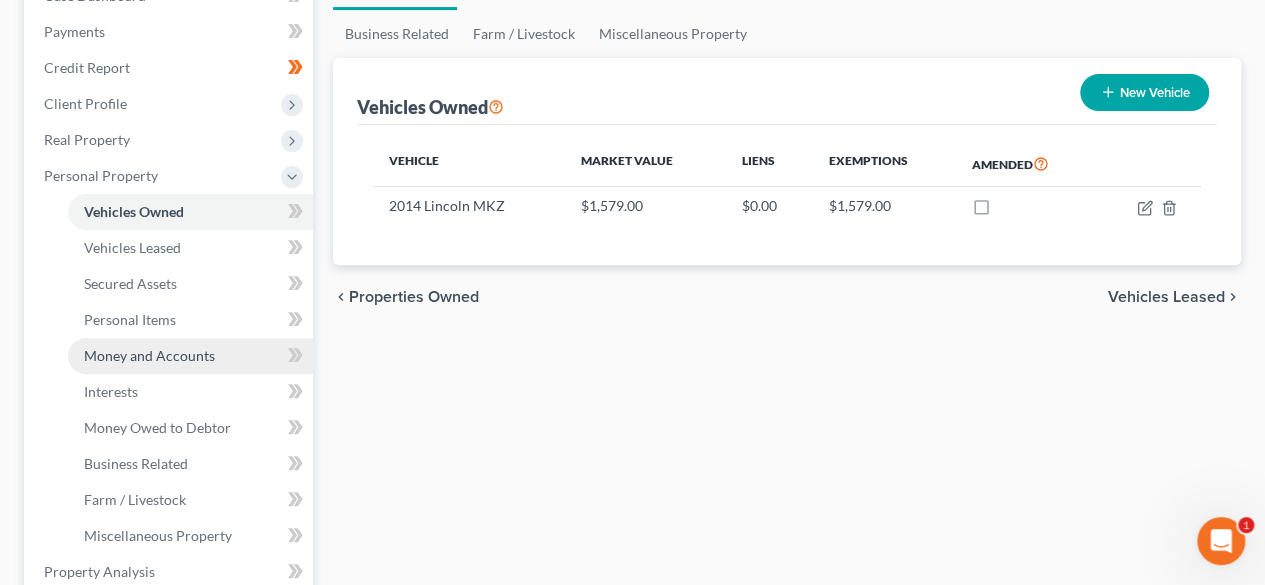 click on "Money and Accounts" at bounding box center (149, 355) 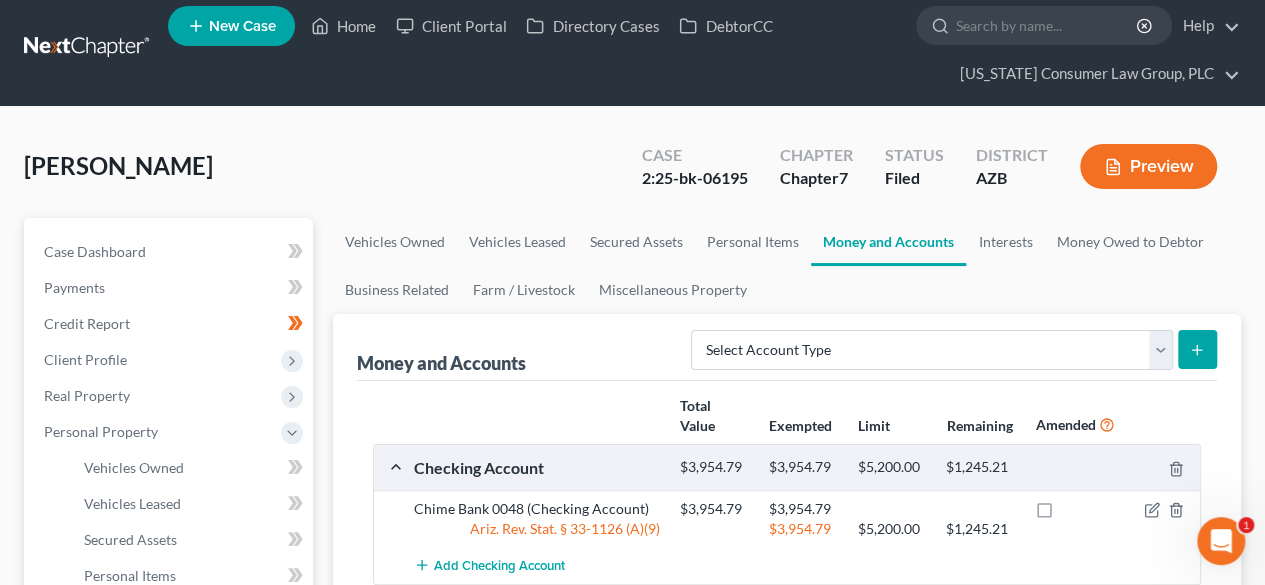 scroll, scrollTop: 0, scrollLeft: 0, axis: both 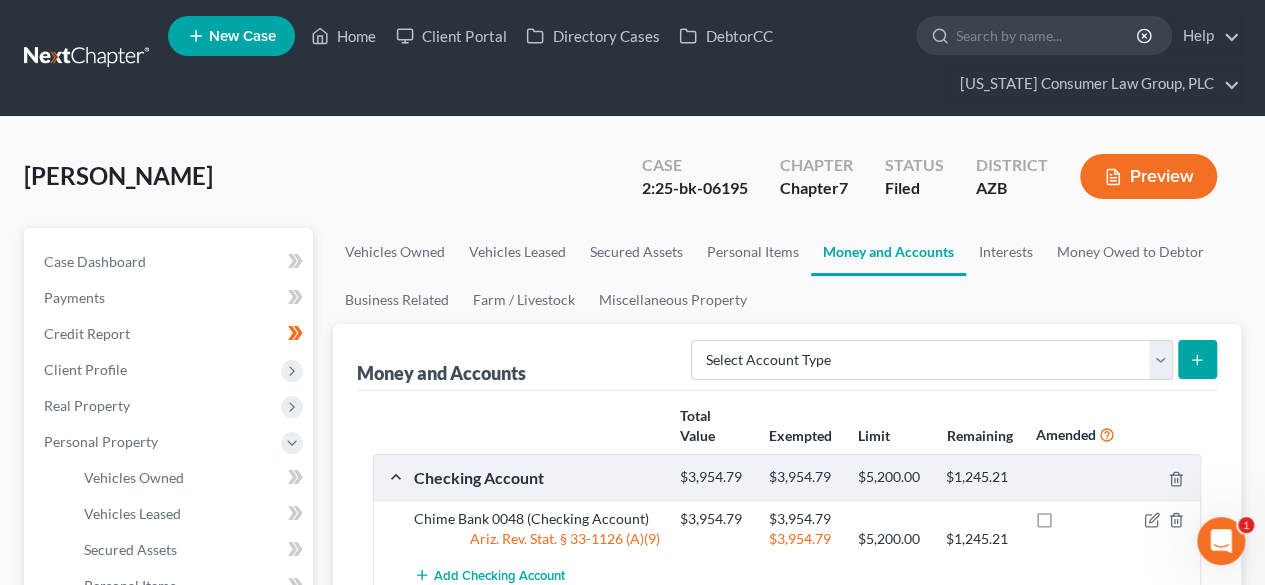 click at bounding box center [88, 58] 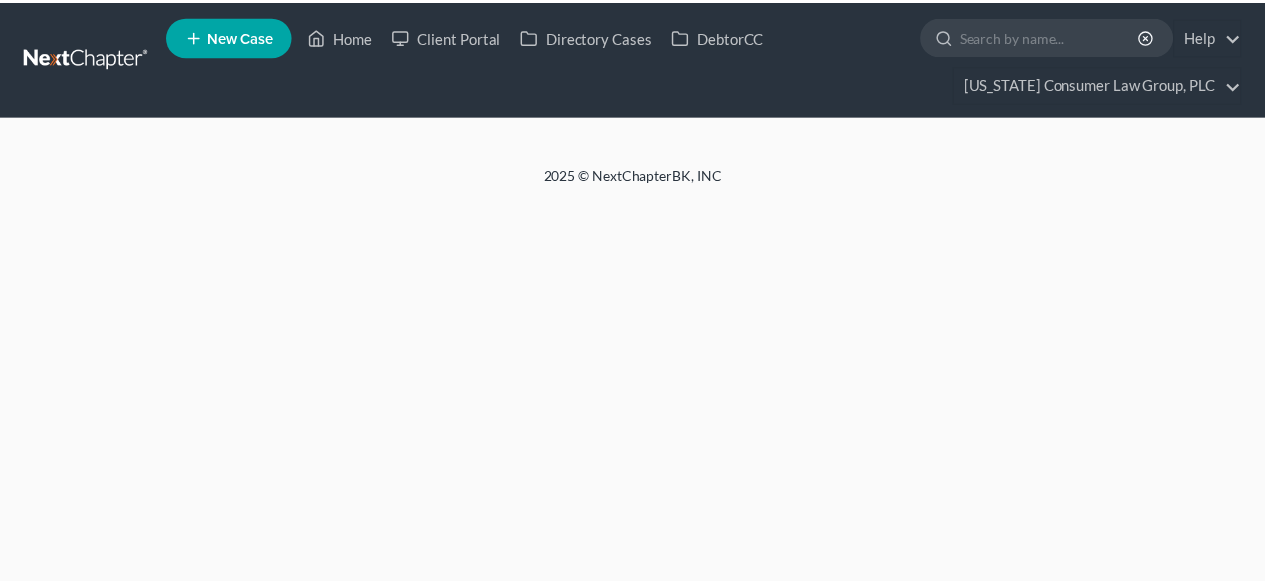 scroll, scrollTop: 0, scrollLeft: 0, axis: both 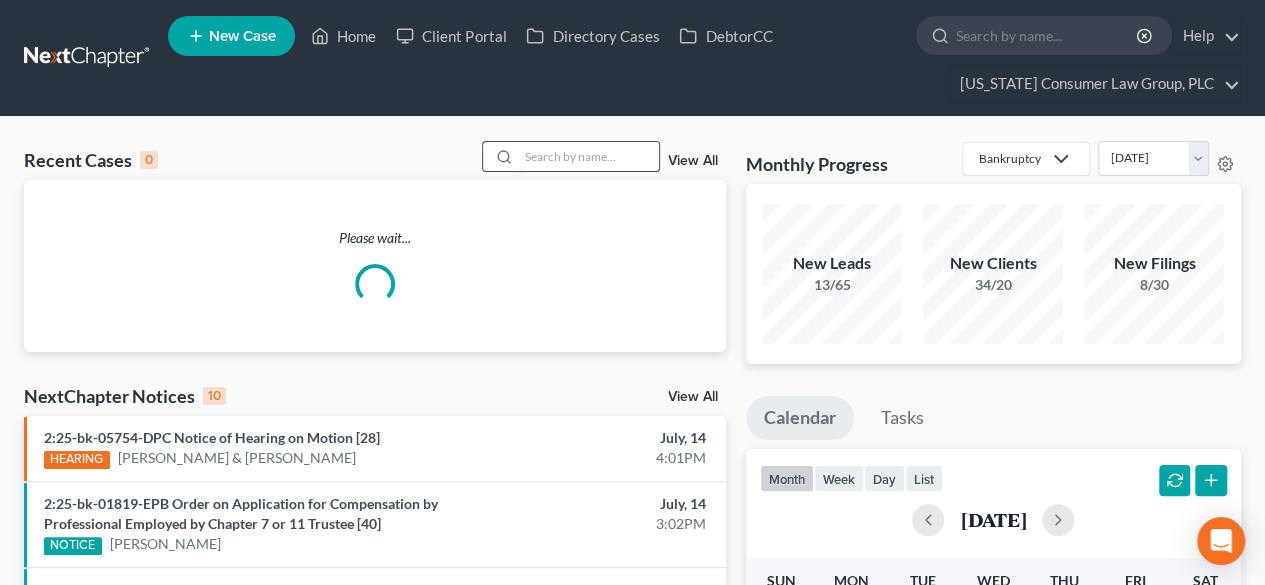 click at bounding box center (589, 156) 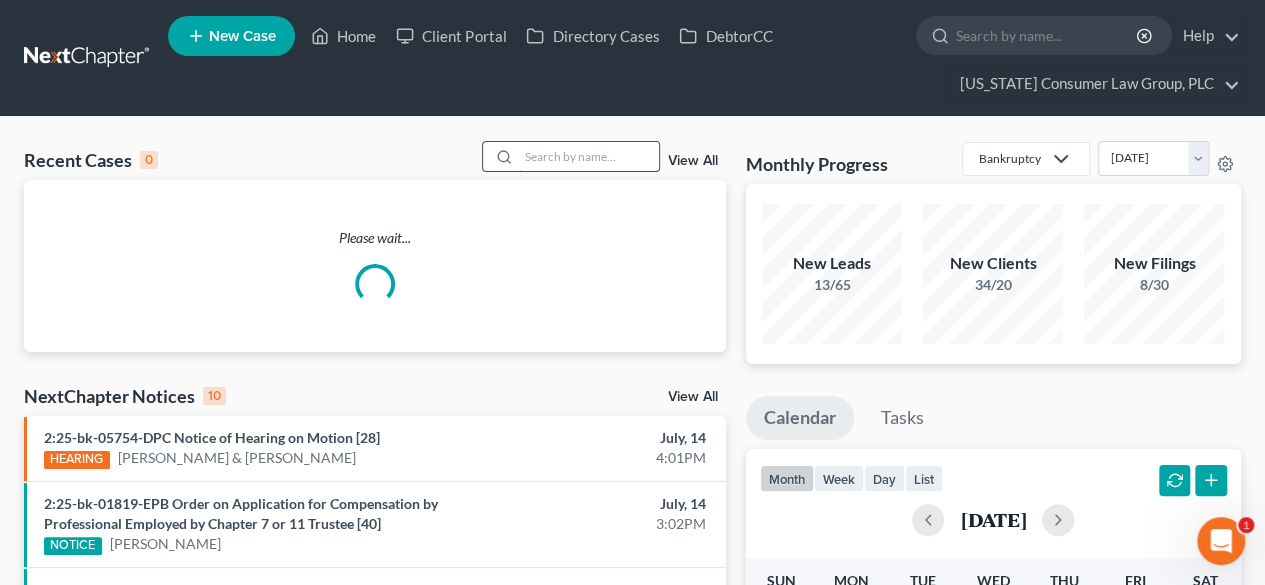 scroll, scrollTop: 0, scrollLeft: 0, axis: both 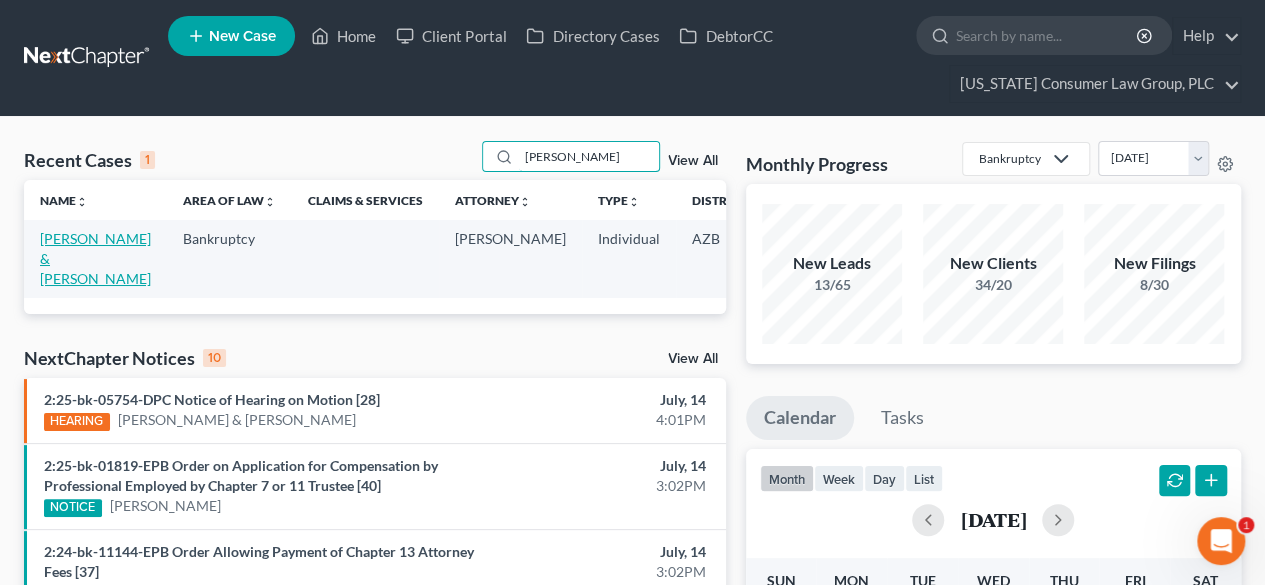 type on "rutley" 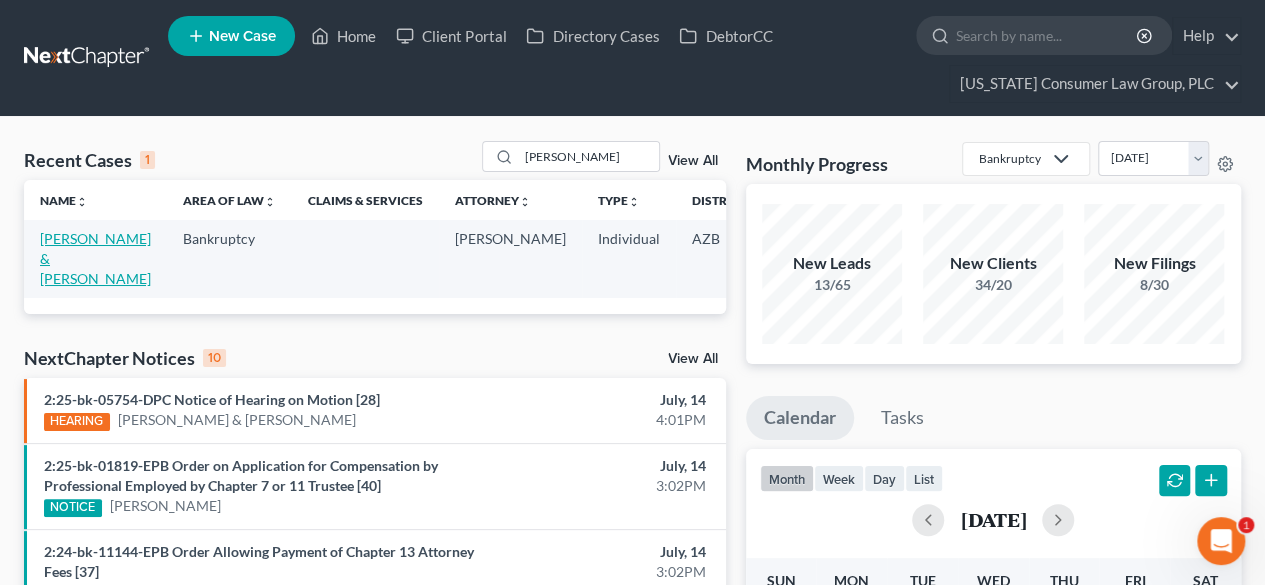 click on "Rutley, Russell & Rebecca" at bounding box center [95, 258] 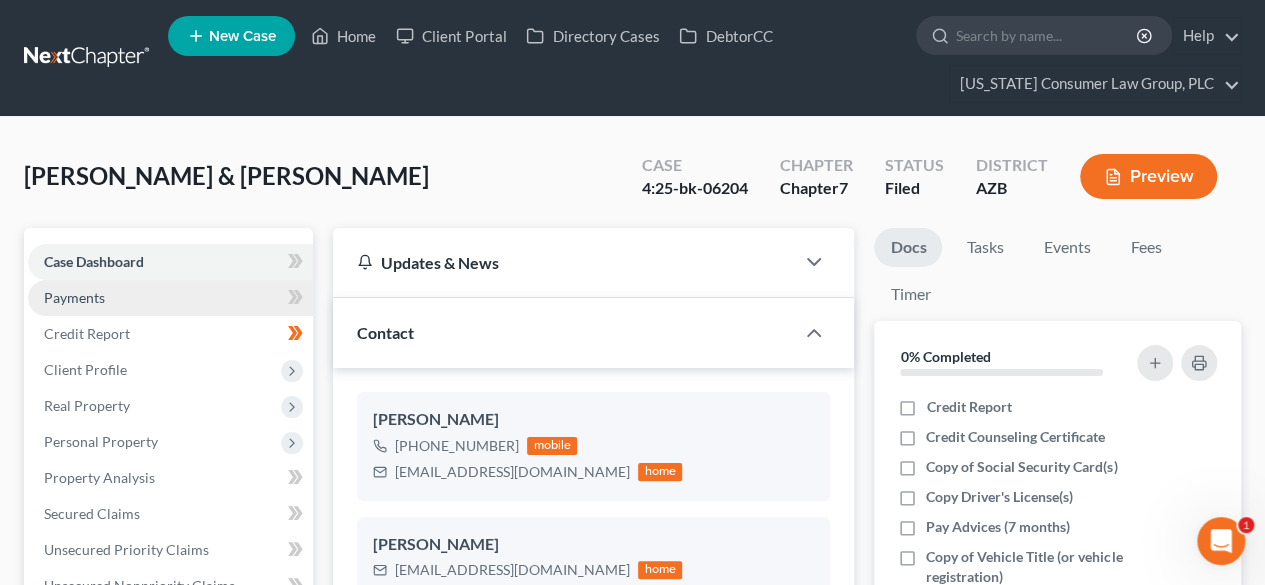 scroll, scrollTop: 266, scrollLeft: 0, axis: vertical 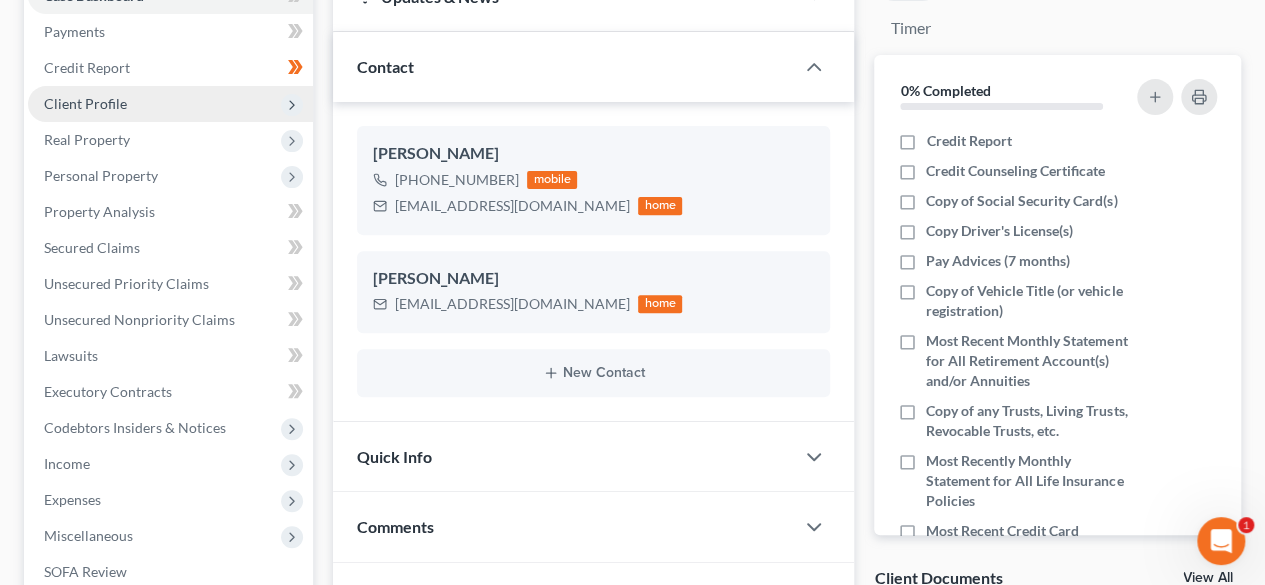 click on "Client Profile" at bounding box center [170, 104] 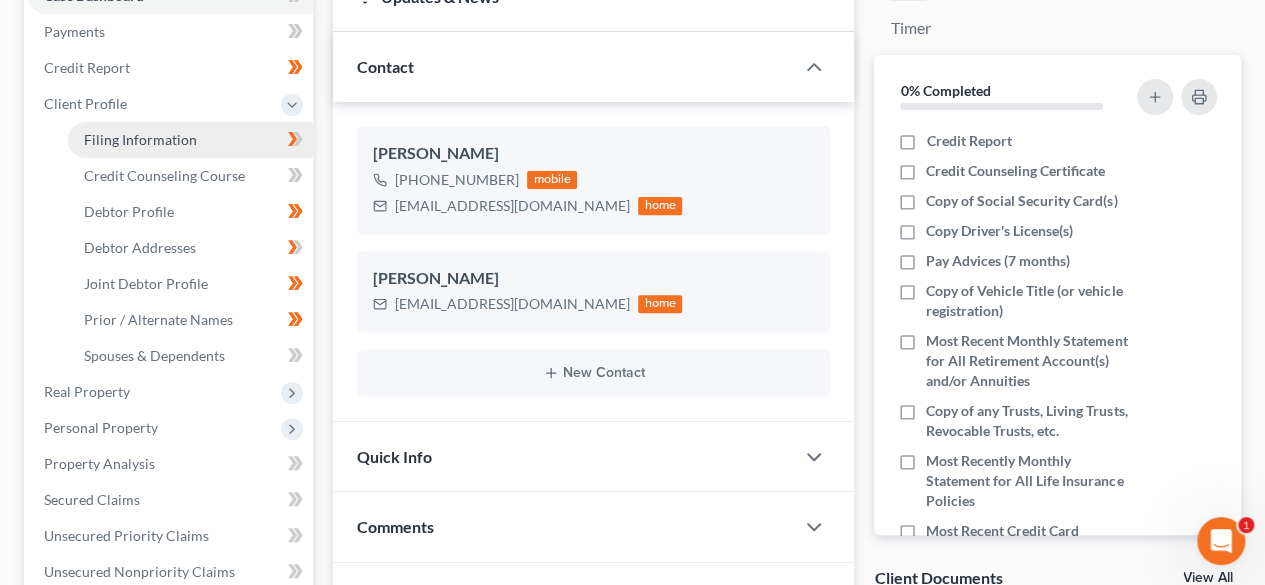 click on "Filing Information" at bounding box center (140, 139) 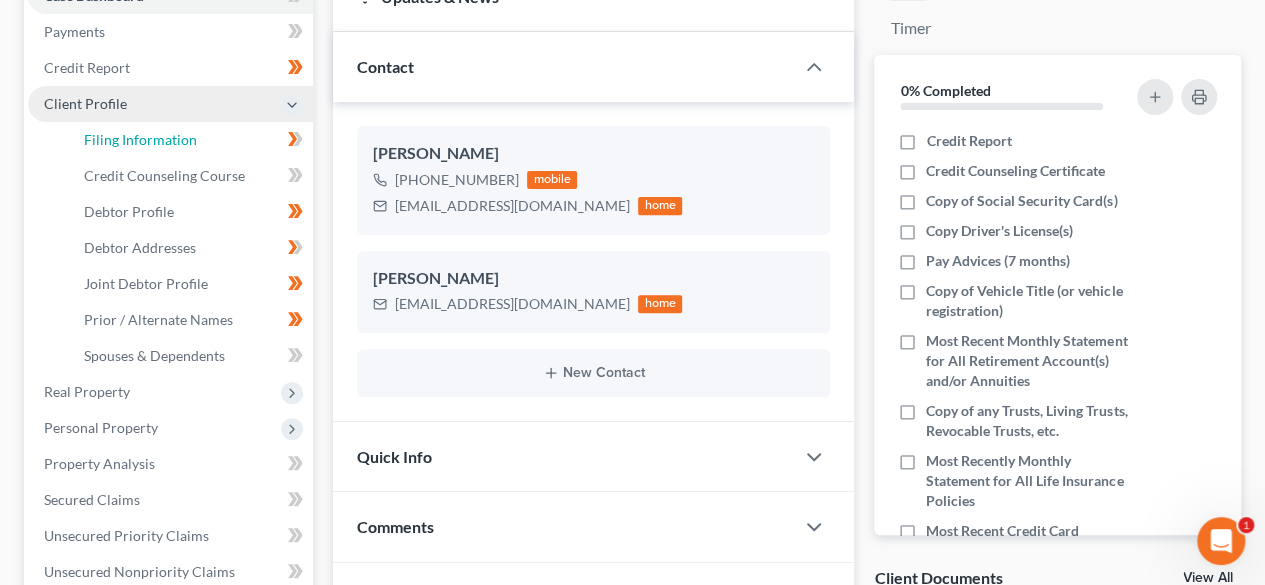 select on "1" 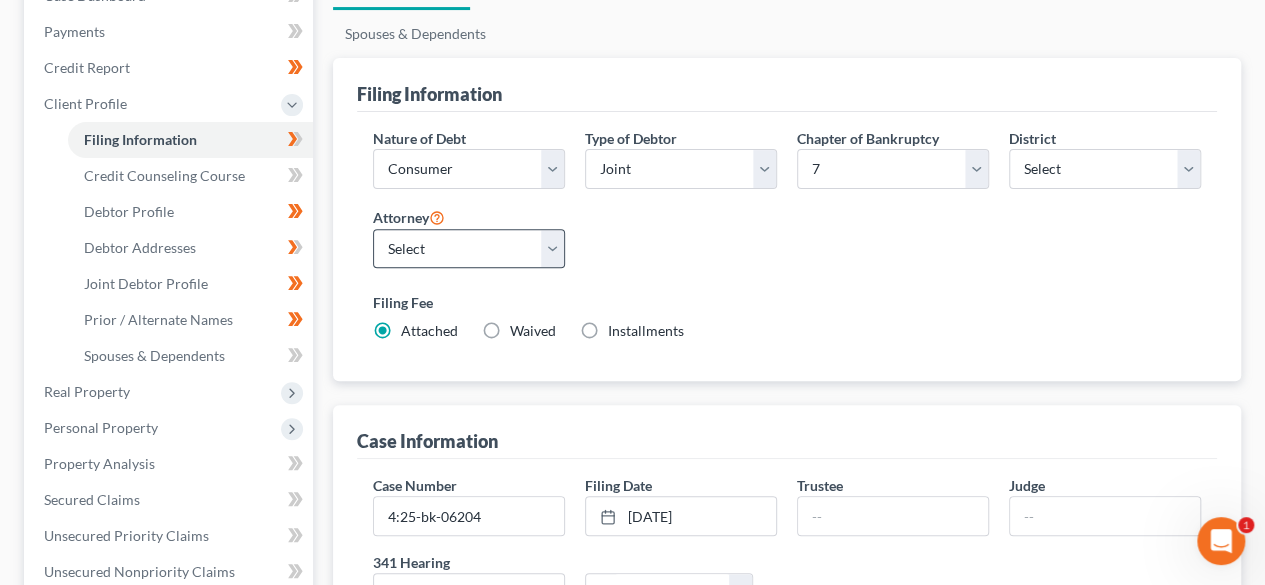 scroll, scrollTop: 266, scrollLeft: 0, axis: vertical 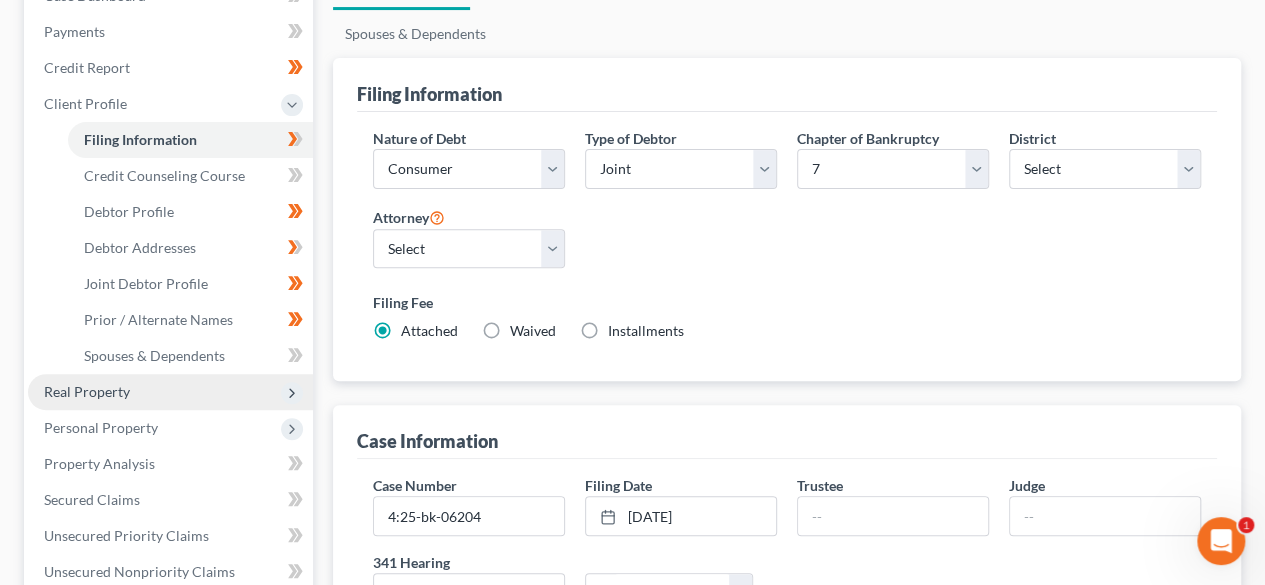 click on "Real Property" at bounding box center [170, 392] 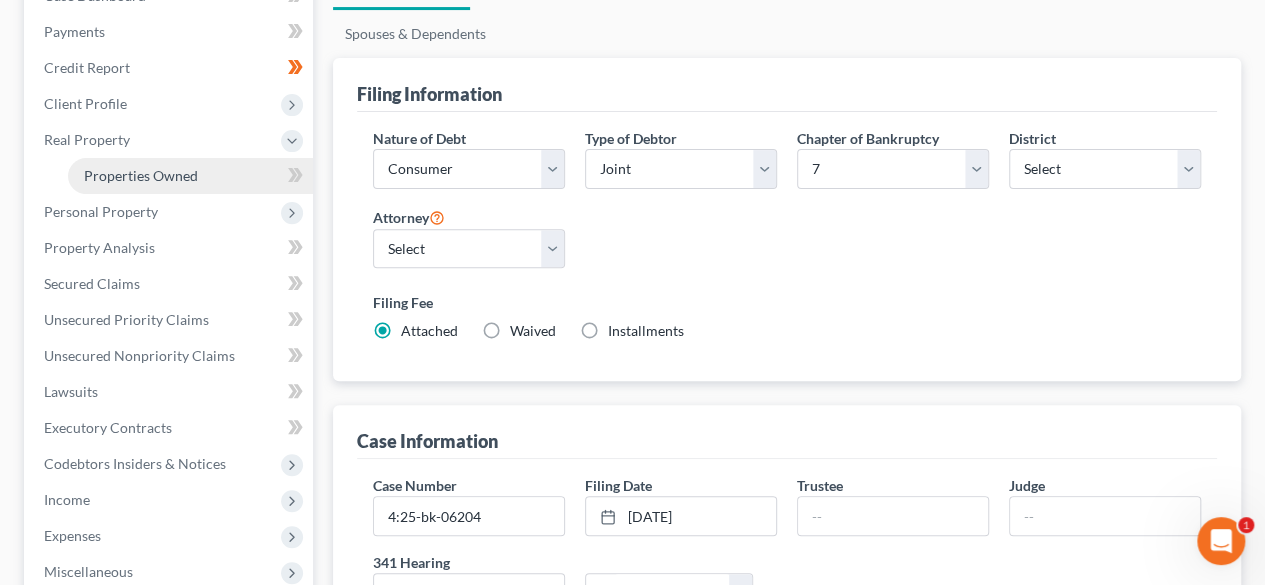 click on "Properties Owned" at bounding box center [141, 175] 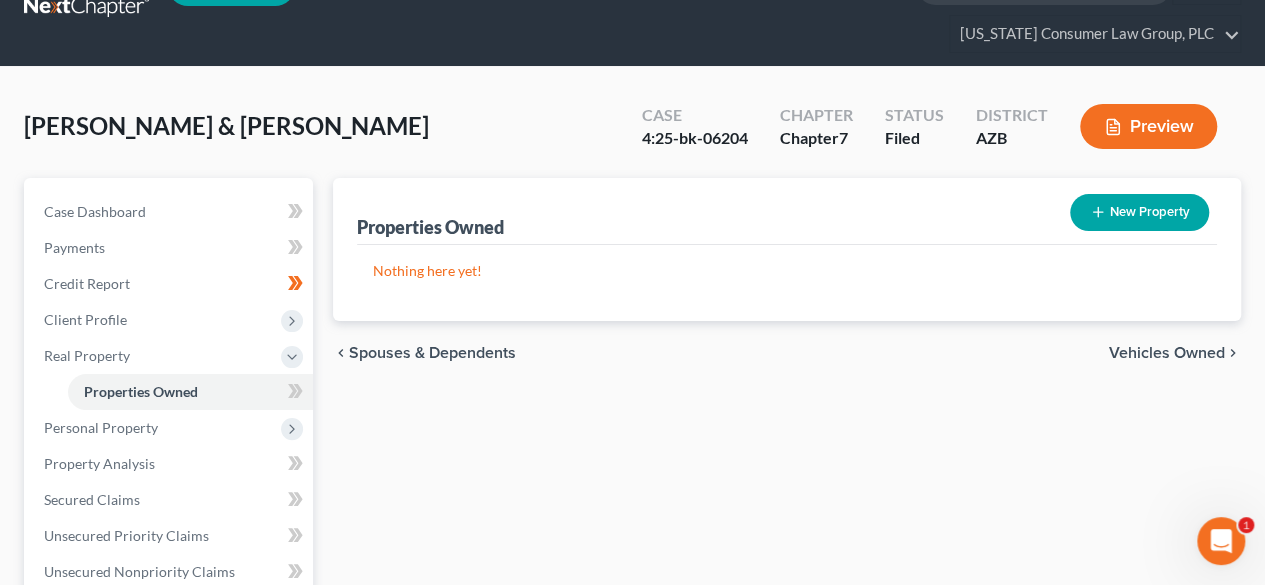 scroll, scrollTop: 0, scrollLeft: 0, axis: both 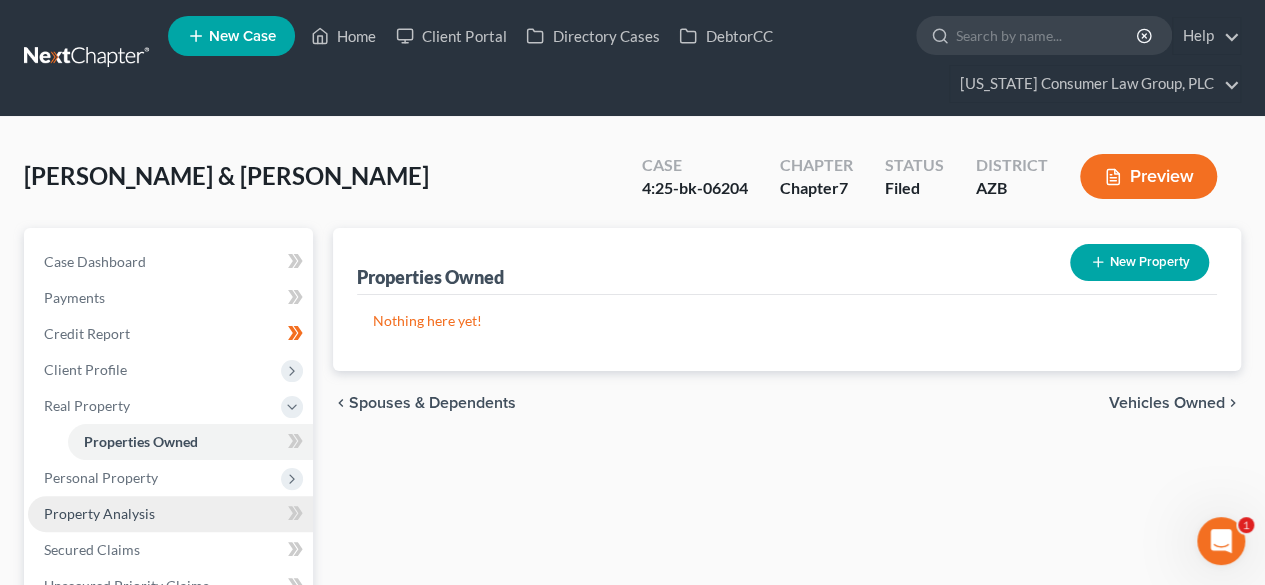 click on "Property Analysis" at bounding box center [170, 514] 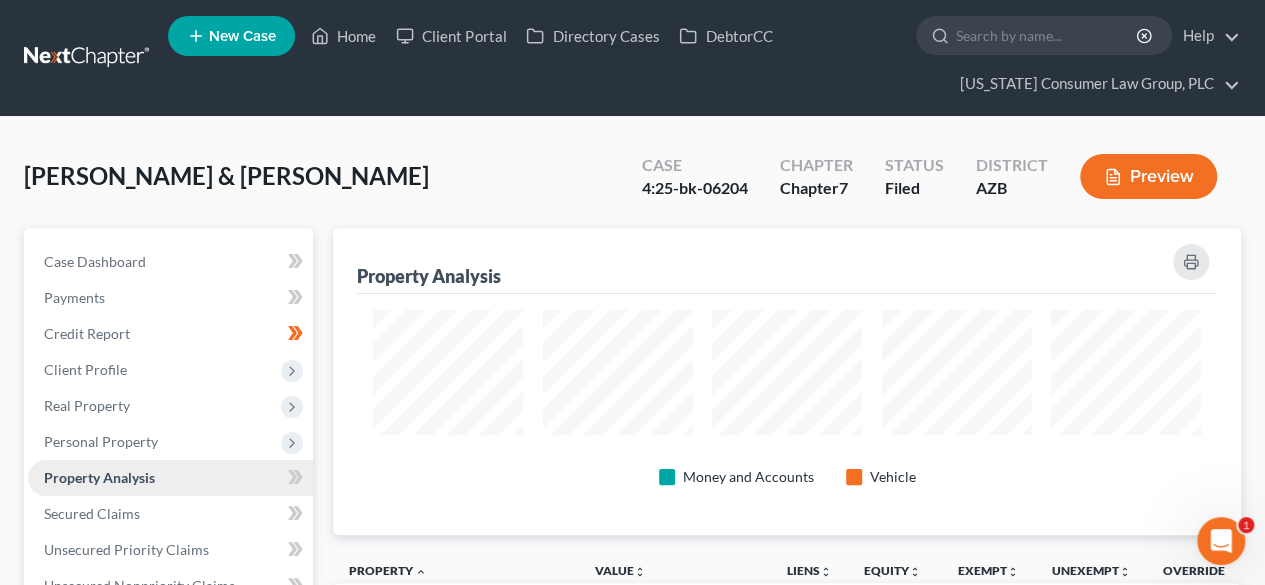 scroll, scrollTop: 999693, scrollLeft: 999092, axis: both 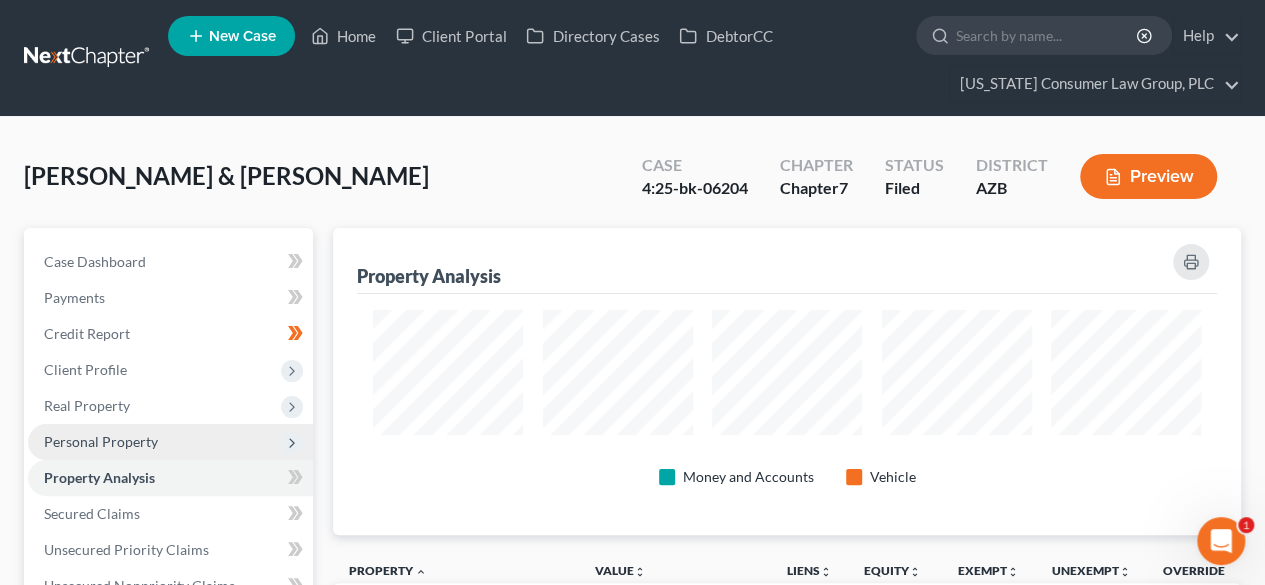 click on "Personal Property" at bounding box center (101, 441) 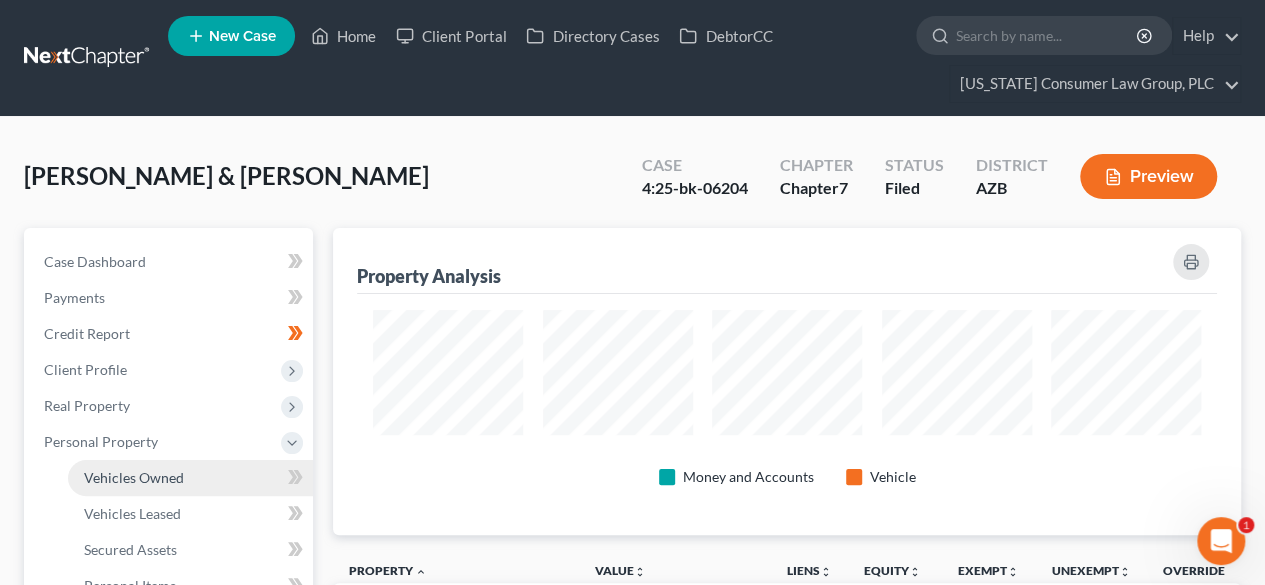 click on "Vehicles Owned" at bounding box center [134, 477] 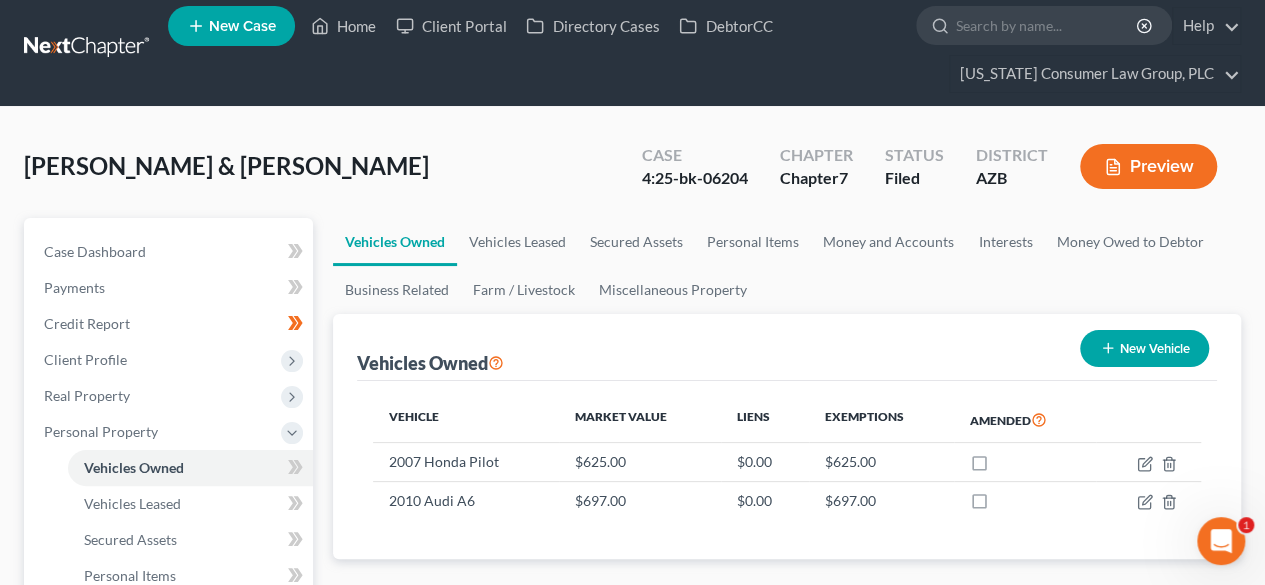 scroll, scrollTop: 266, scrollLeft: 0, axis: vertical 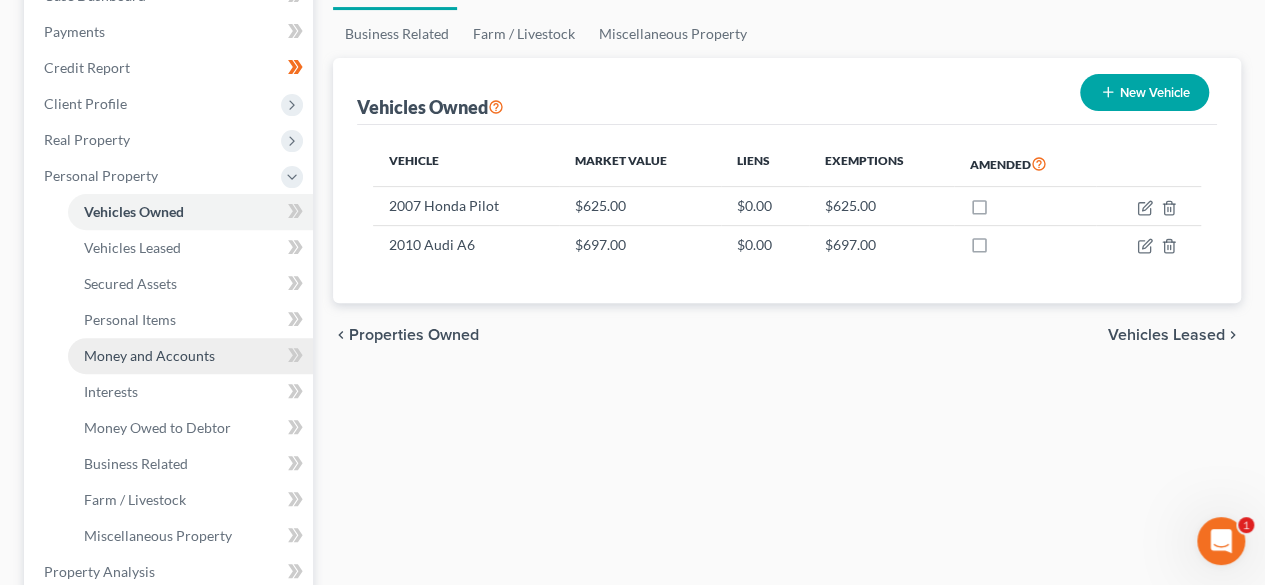 click on "Money and Accounts" at bounding box center [190, 356] 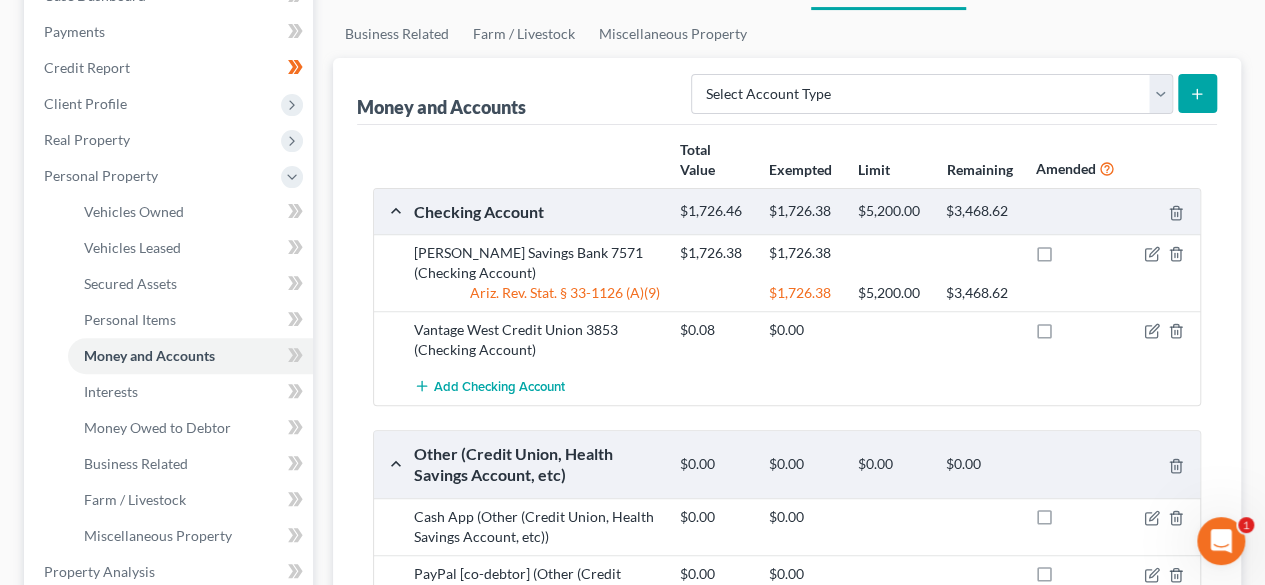 scroll, scrollTop: 0, scrollLeft: 0, axis: both 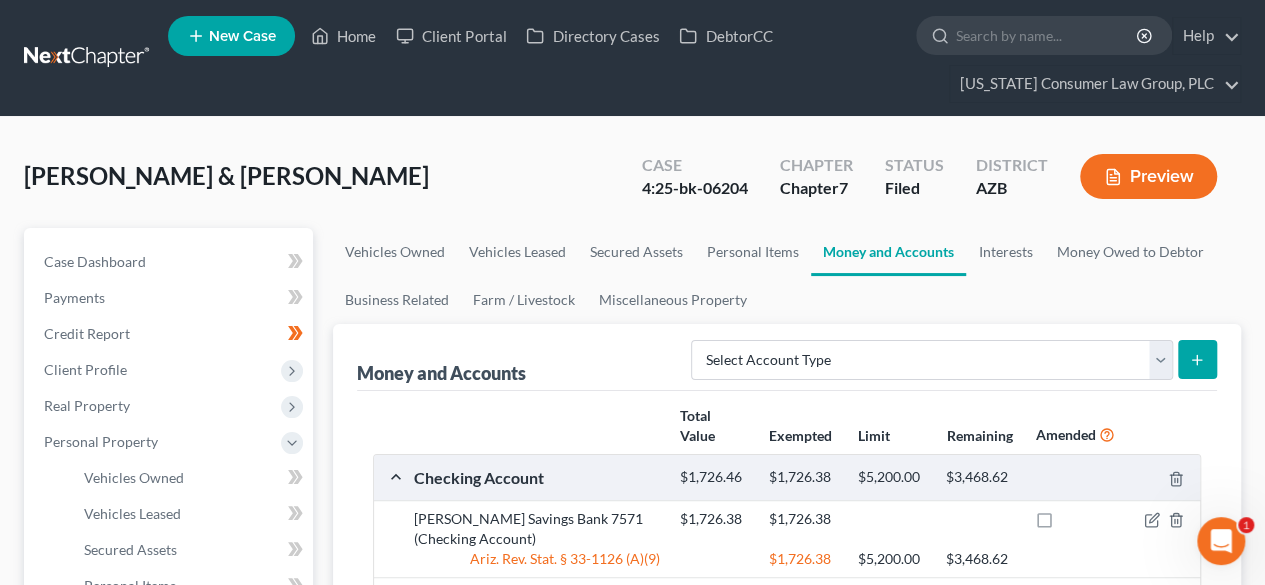 click at bounding box center [88, 58] 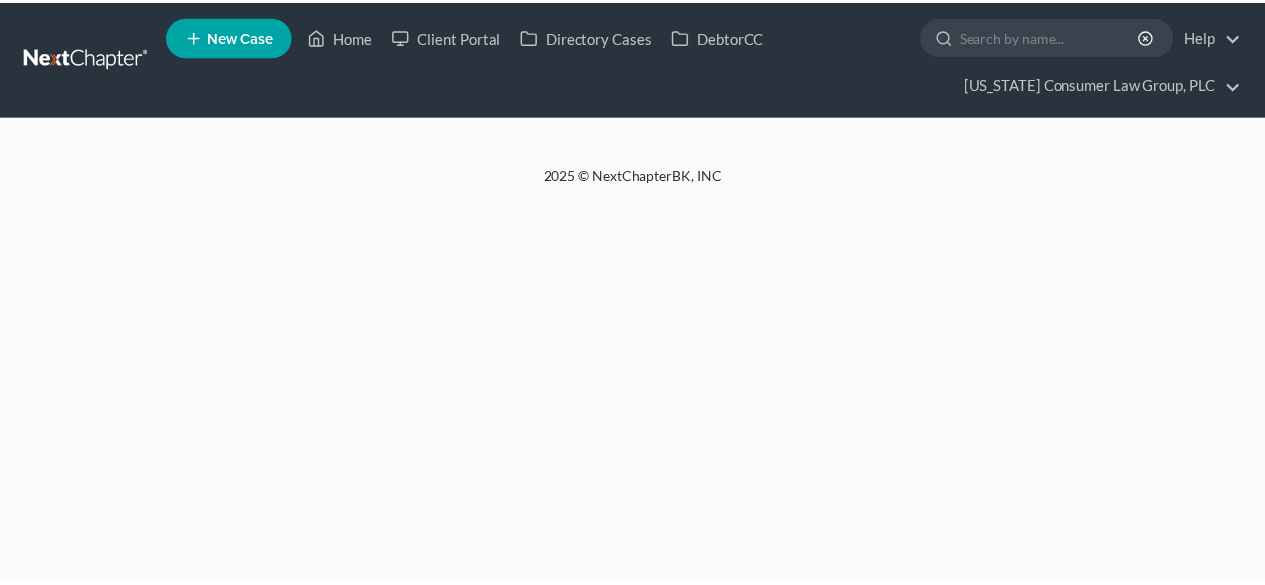scroll, scrollTop: 0, scrollLeft: 0, axis: both 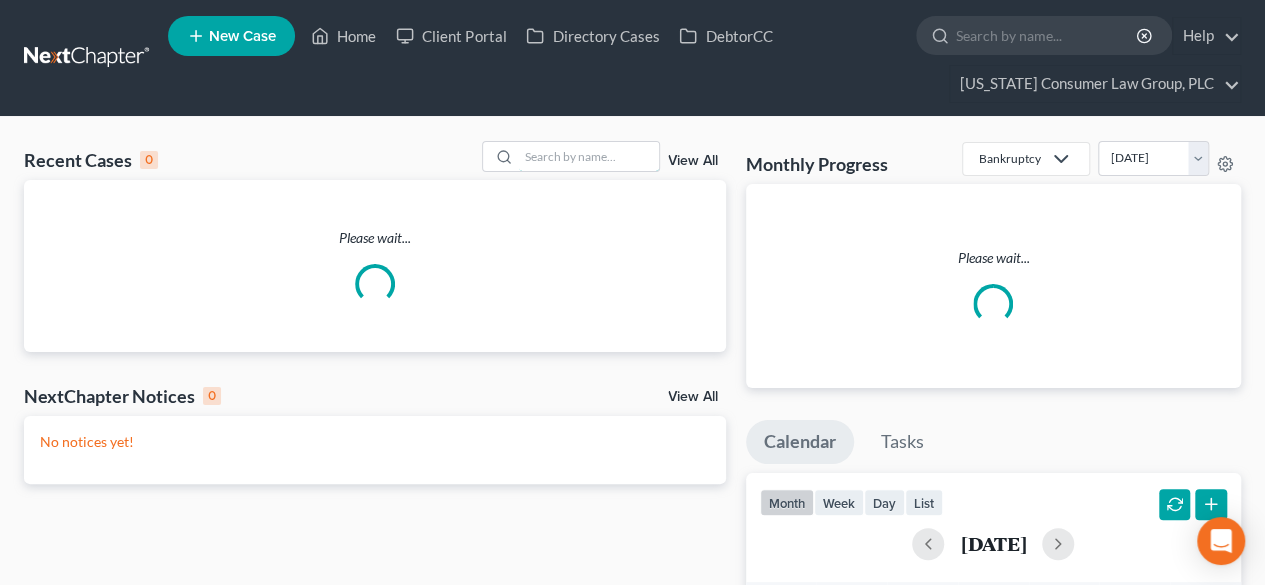 click at bounding box center [589, 156] 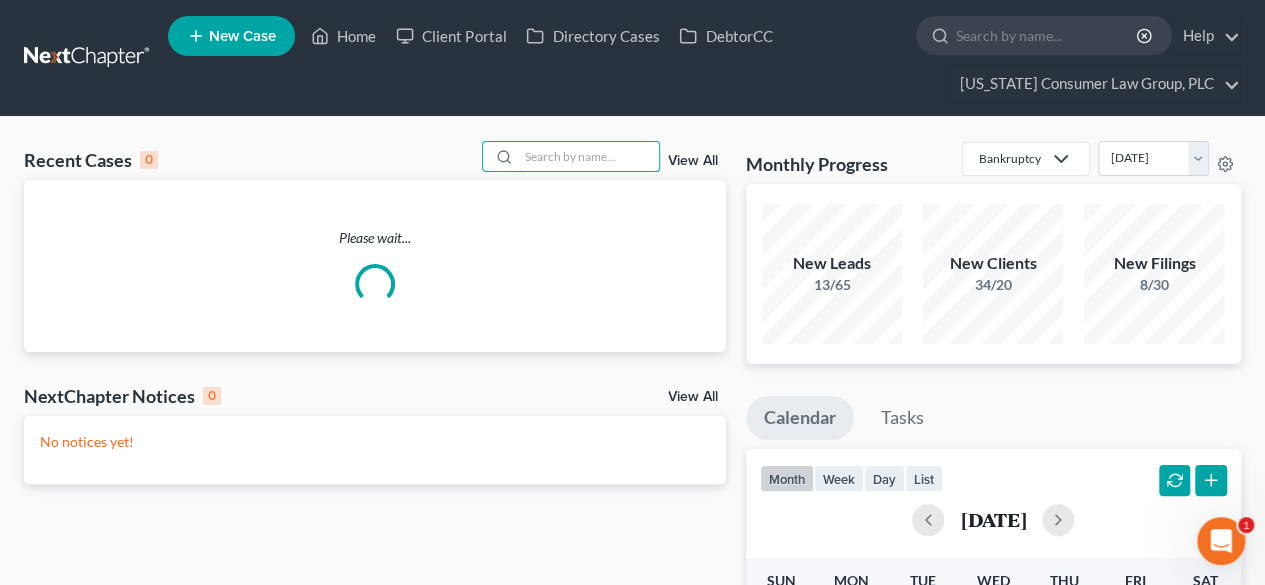 scroll, scrollTop: 0, scrollLeft: 0, axis: both 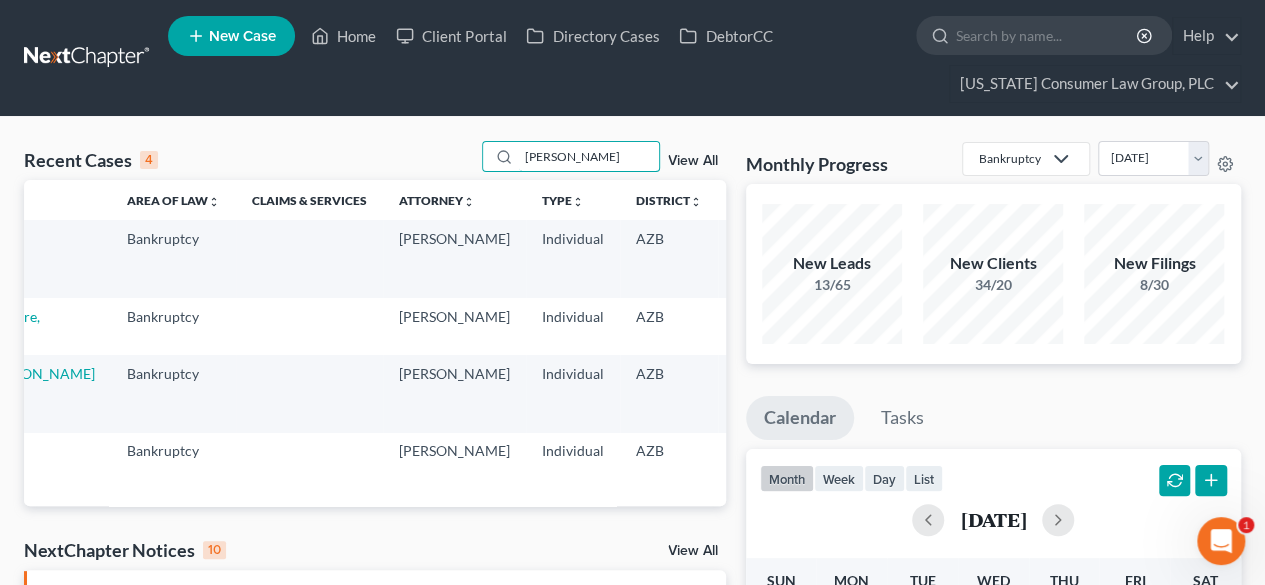 type on "[PERSON_NAME]" 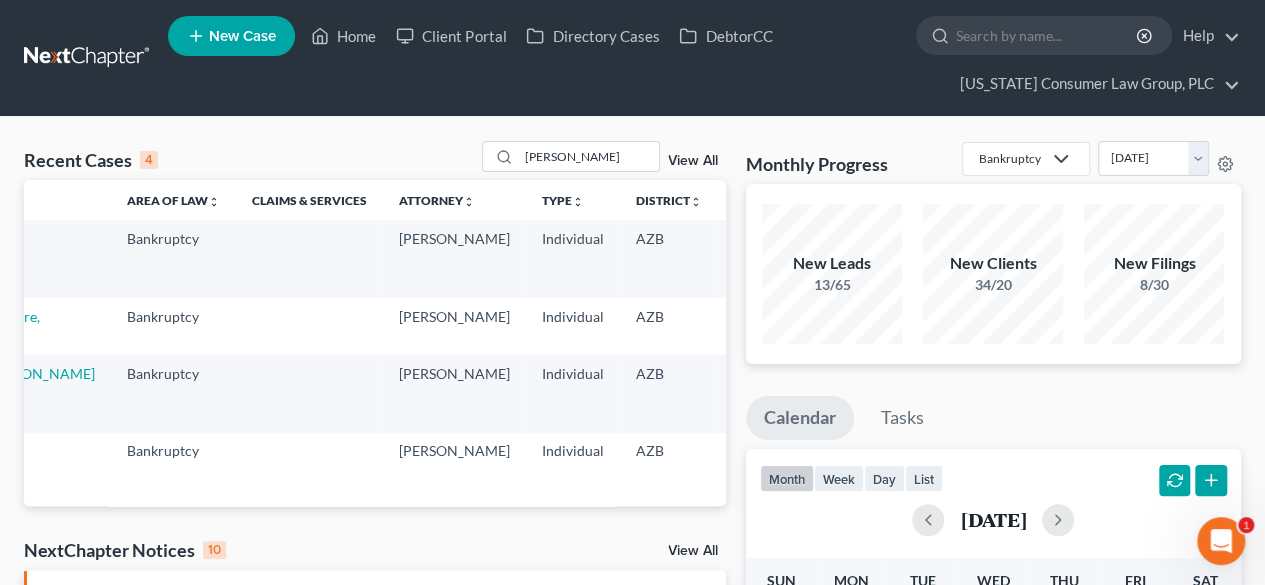 drag, startPoint x: 684, startPoint y: 255, endPoint x: 643, endPoint y: 253, distance: 41.04875 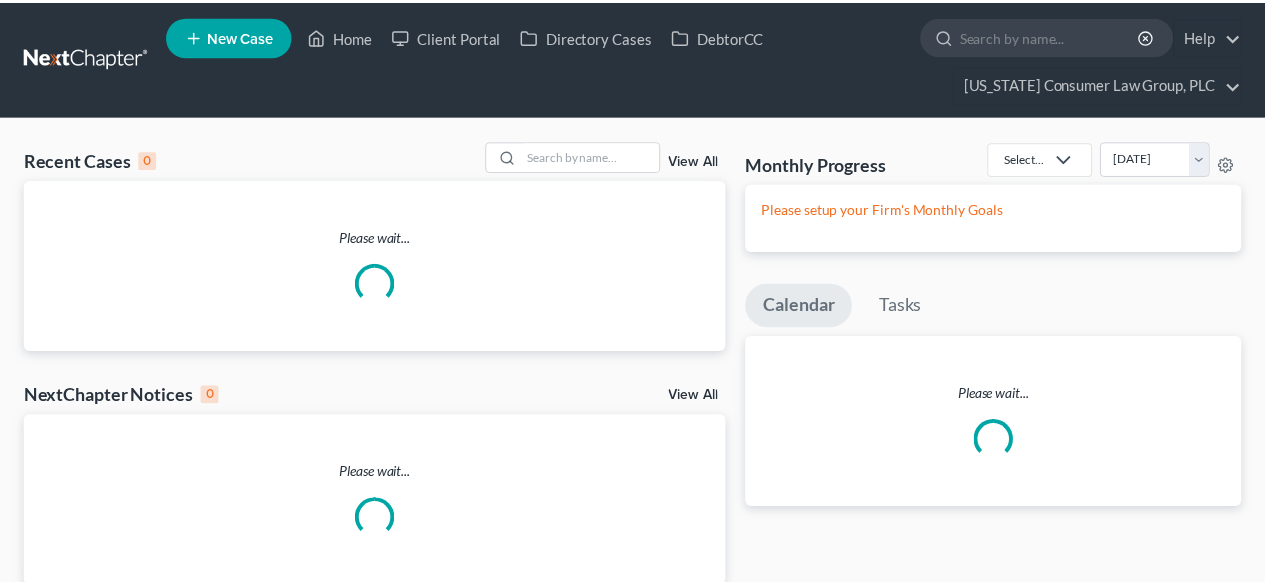 scroll, scrollTop: 0, scrollLeft: 0, axis: both 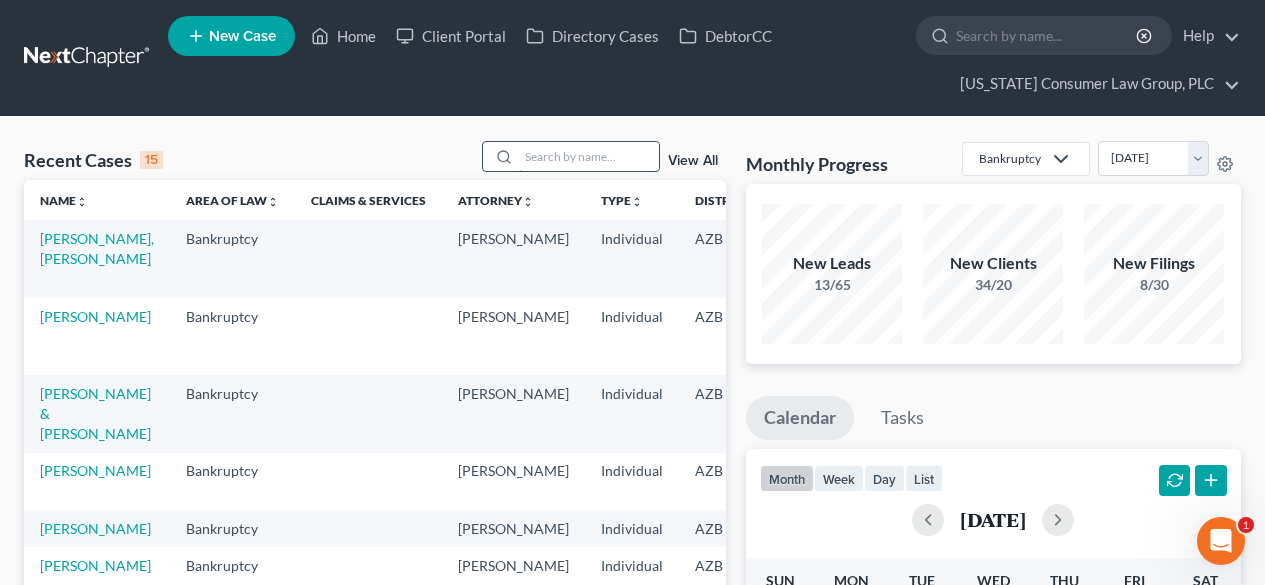click at bounding box center [589, 156] 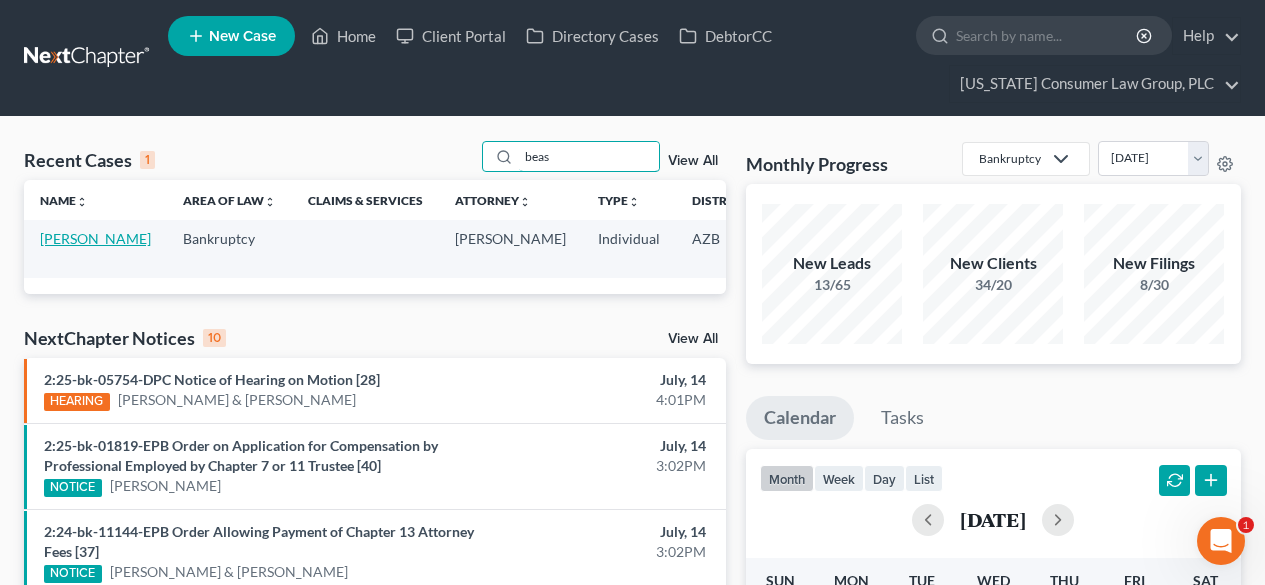 type on "beas" 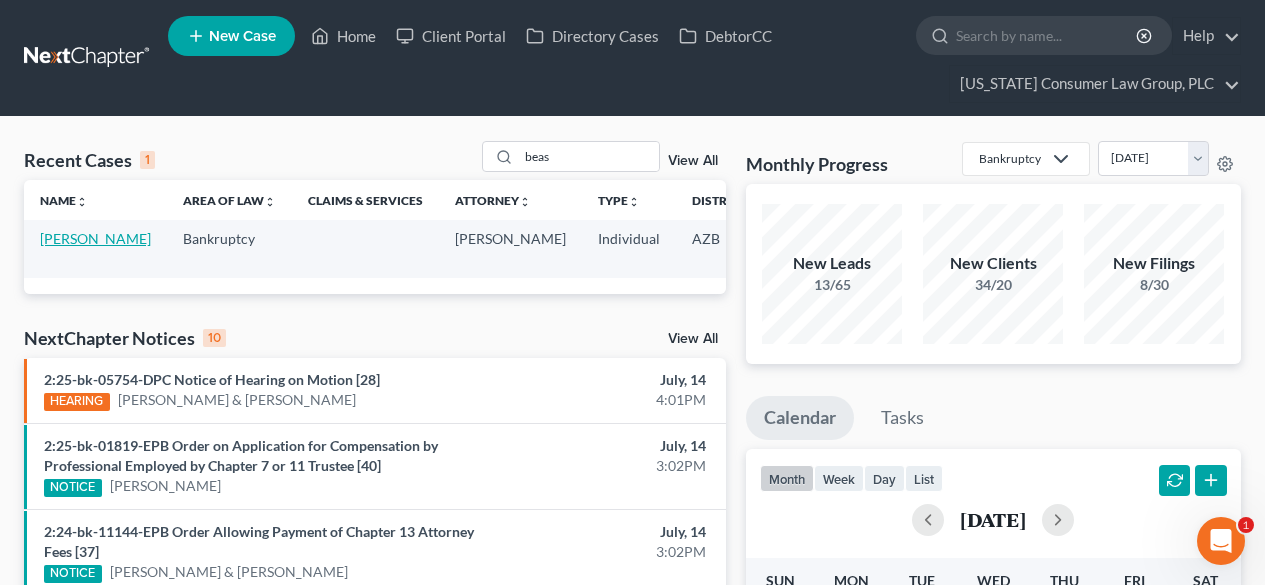 click on "[PERSON_NAME]" at bounding box center (95, 238) 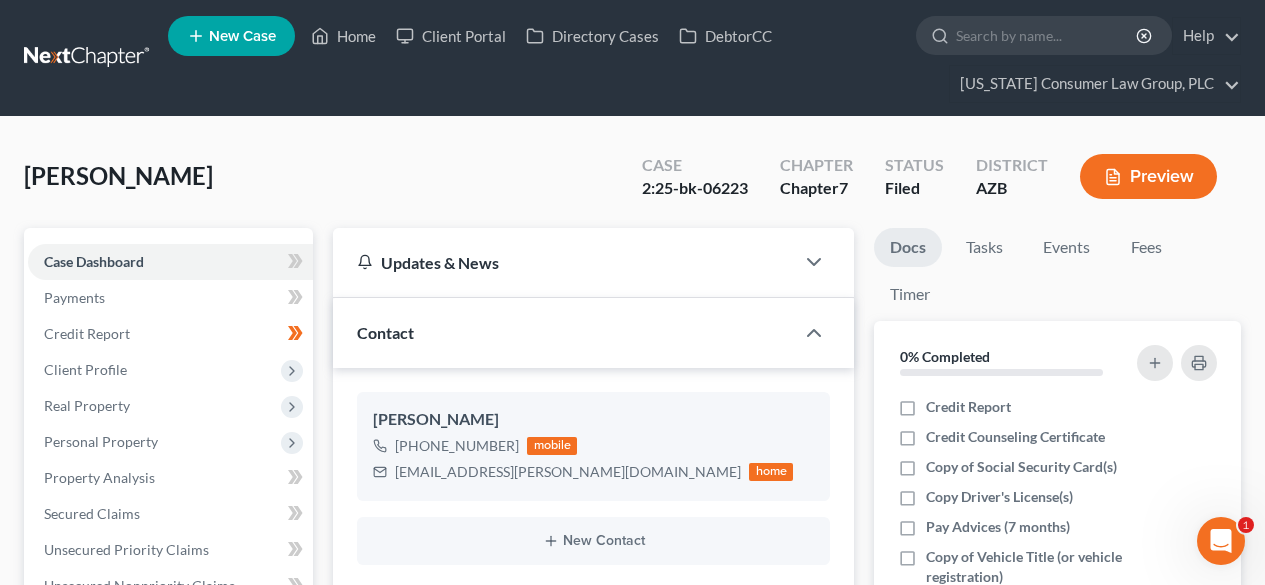 scroll, scrollTop: 533, scrollLeft: 0, axis: vertical 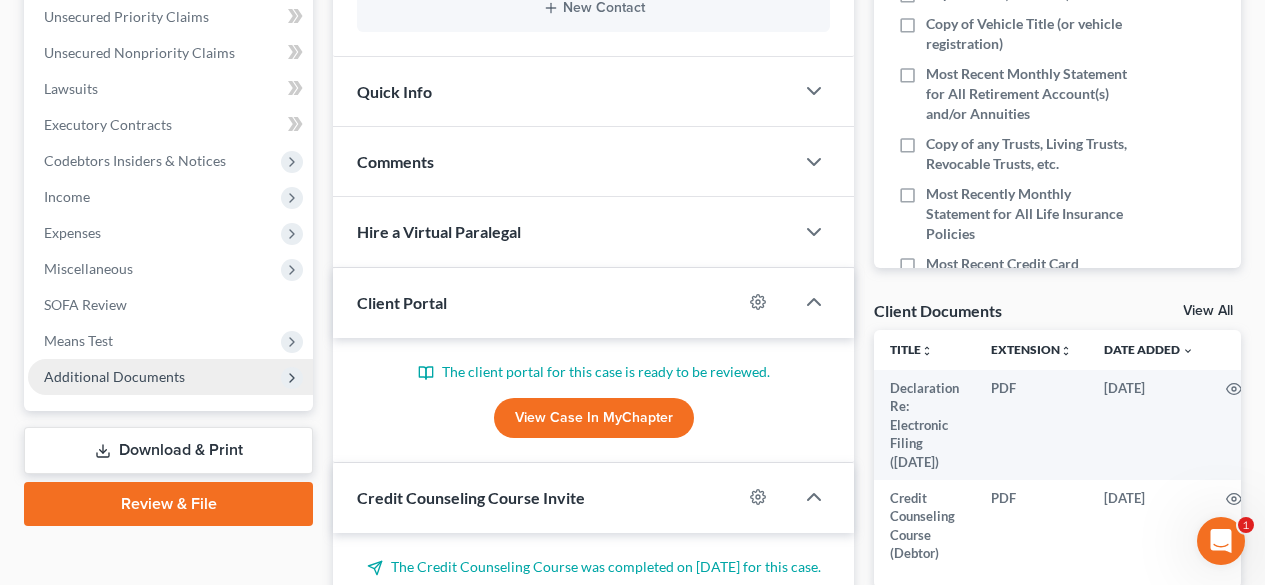 click on "Additional Documents" at bounding box center [114, 376] 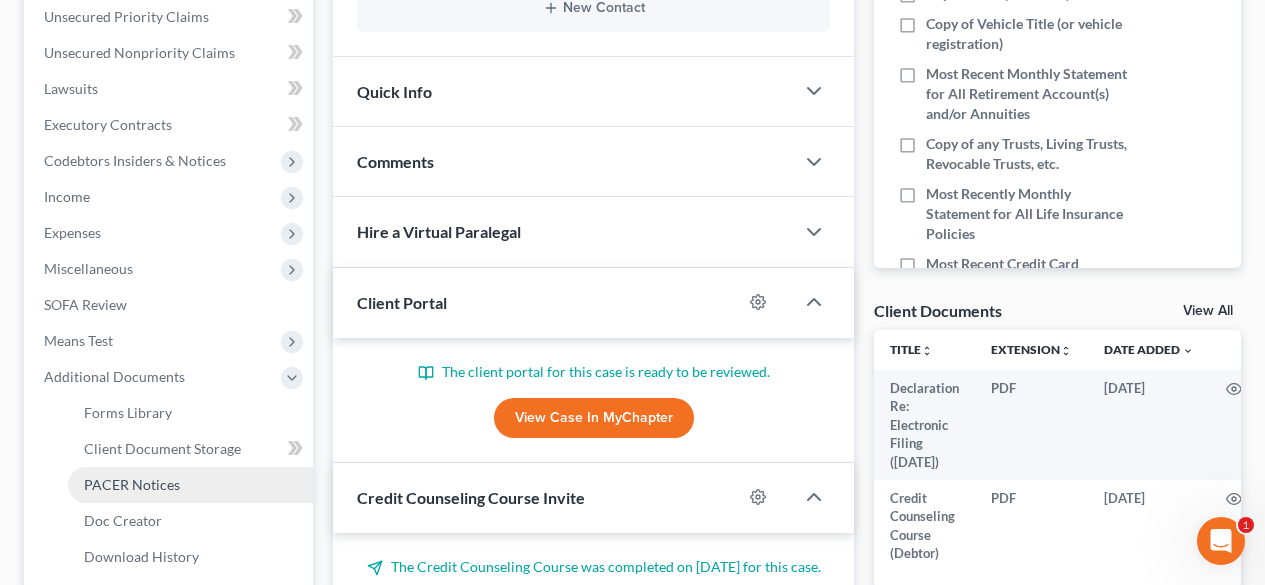 click on "PACER Notices" at bounding box center (132, 484) 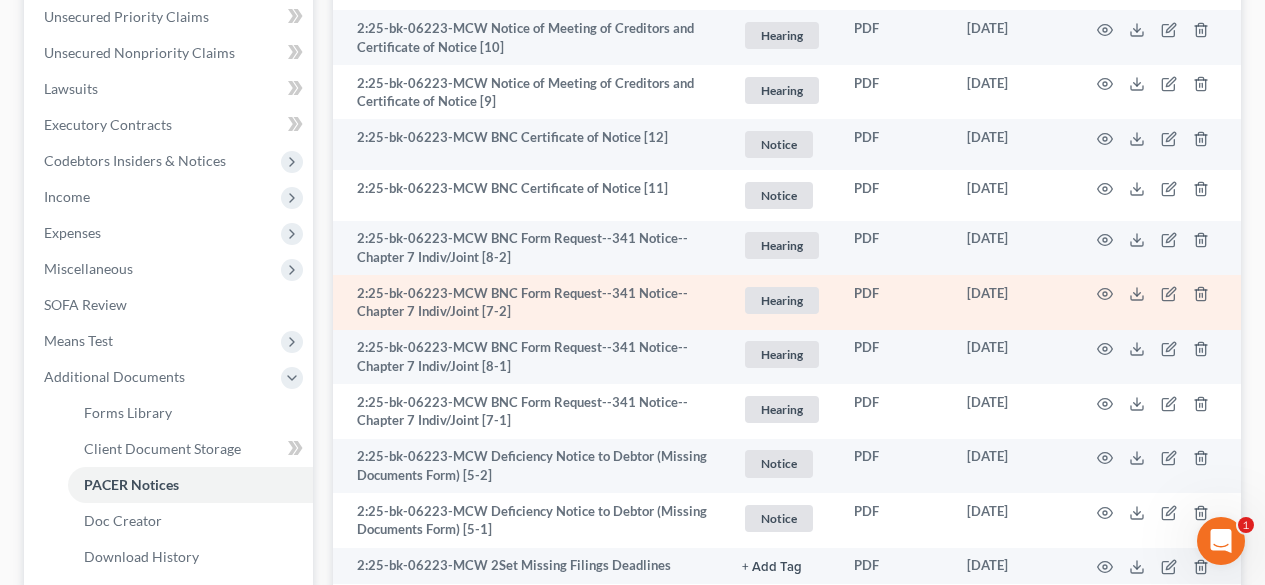 scroll, scrollTop: 267, scrollLeft: 0, axis: vertical 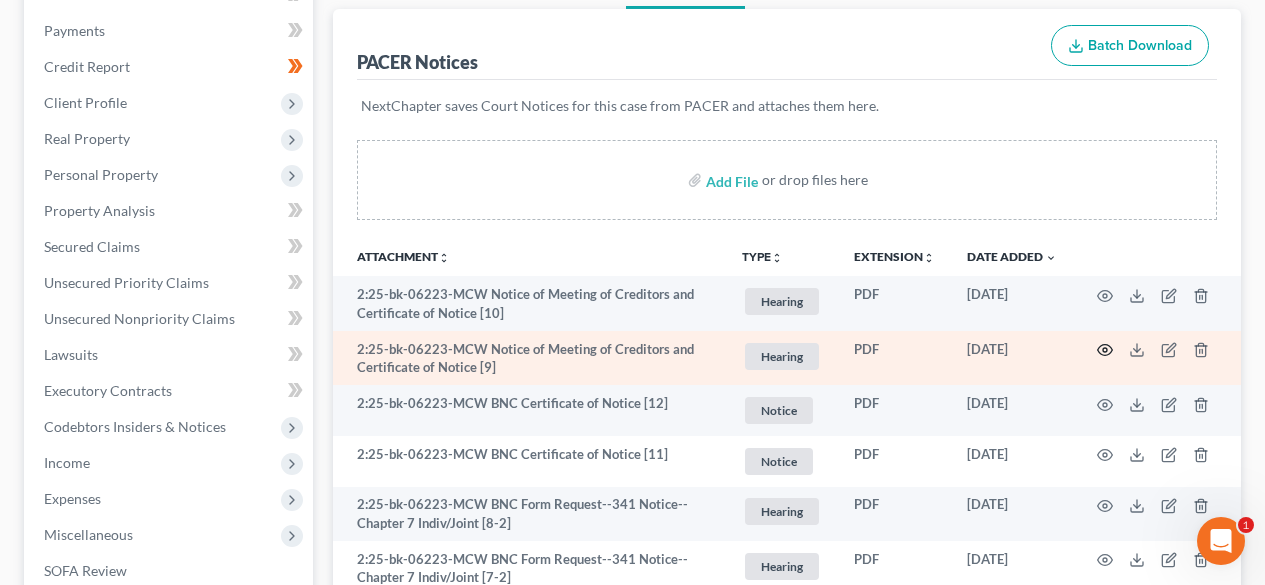 click 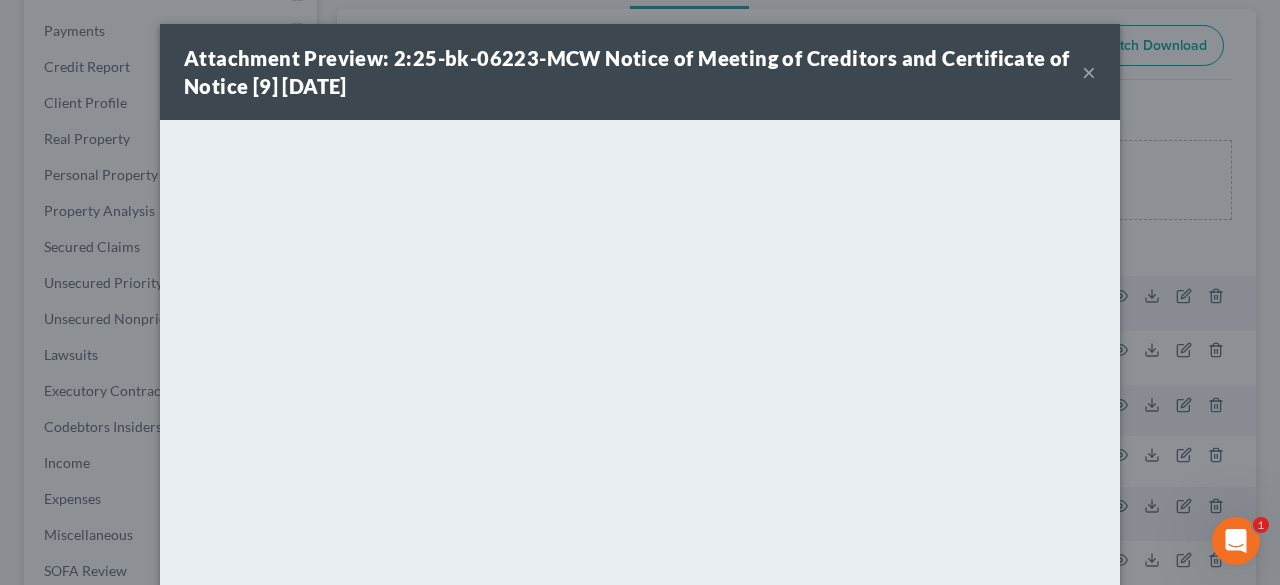 click on "×" at bounding box center (1089, 72) 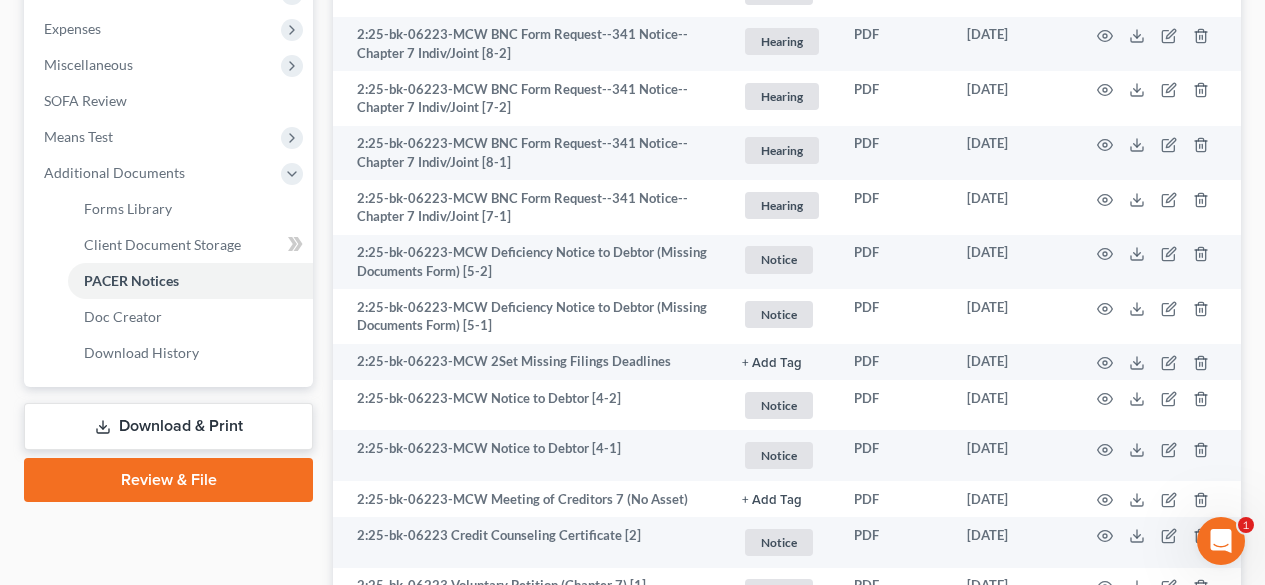 scroll, scrollTop: 800, scrollLeft: 0, axis: vertical 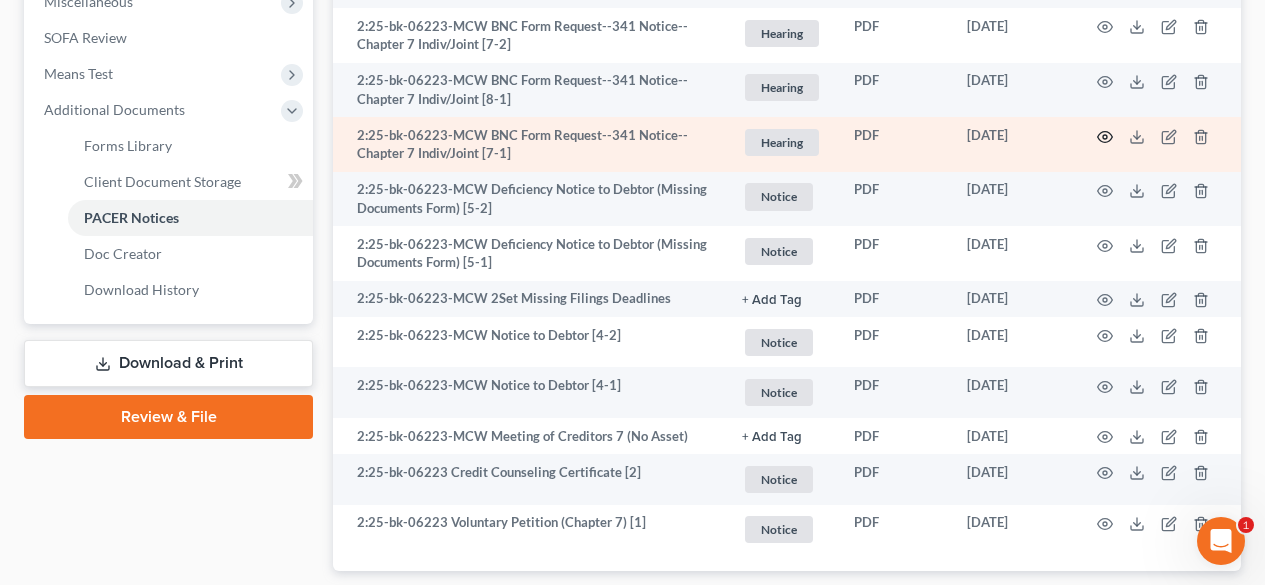 click 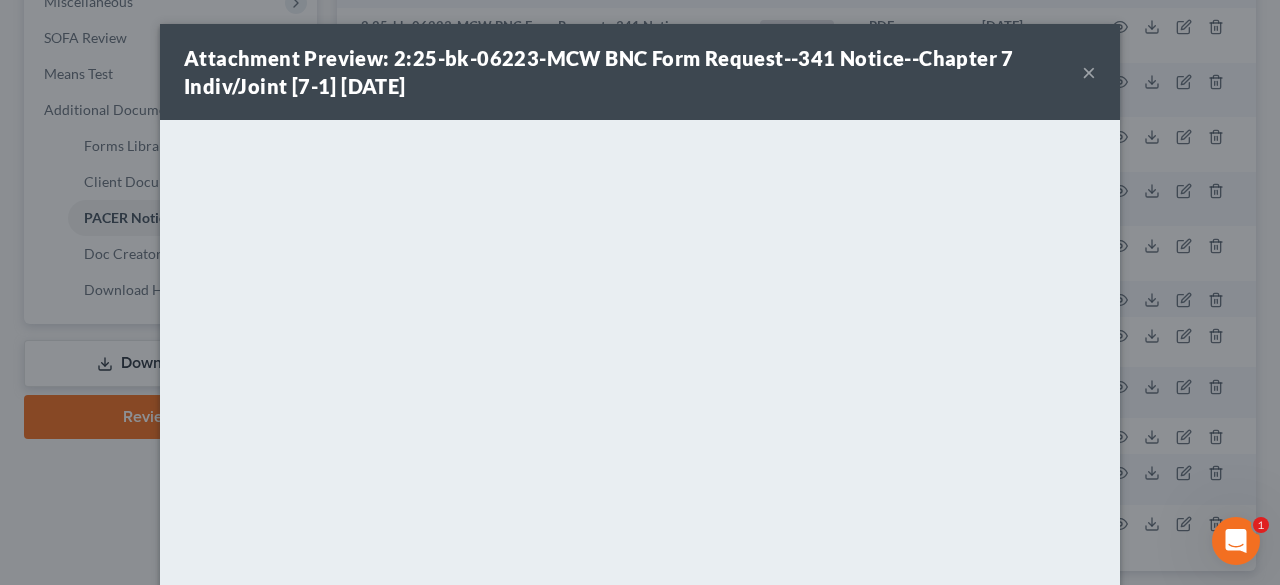 click on "×" at bounding box center (1089, 72) 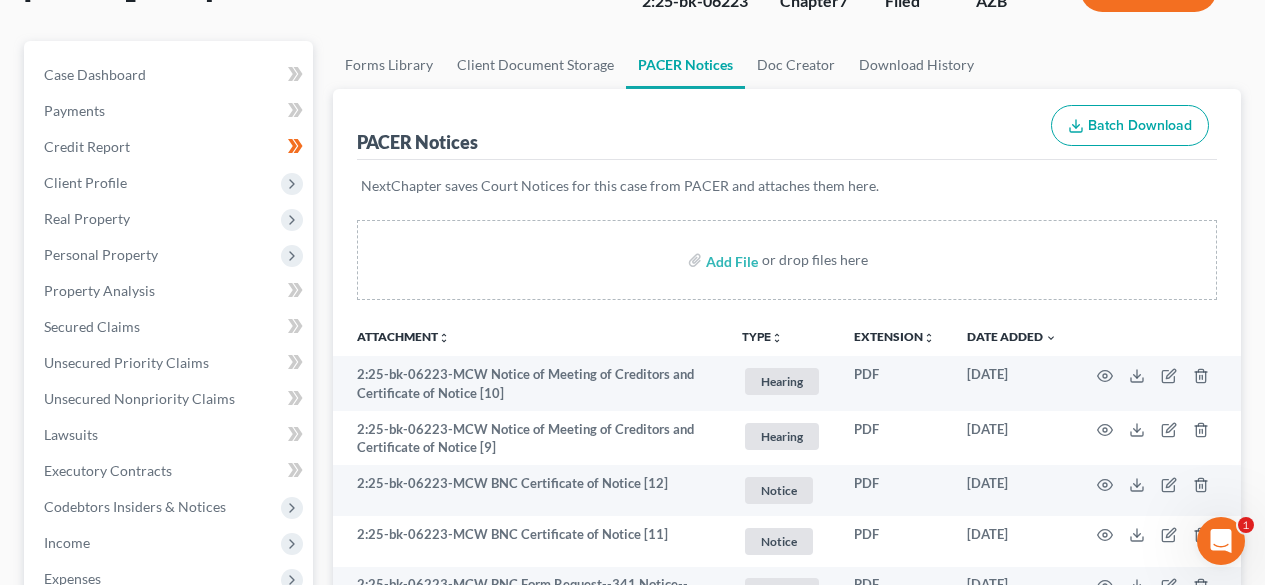 scroll, scrollTop: 0, scrollLeft: 0, axis: both 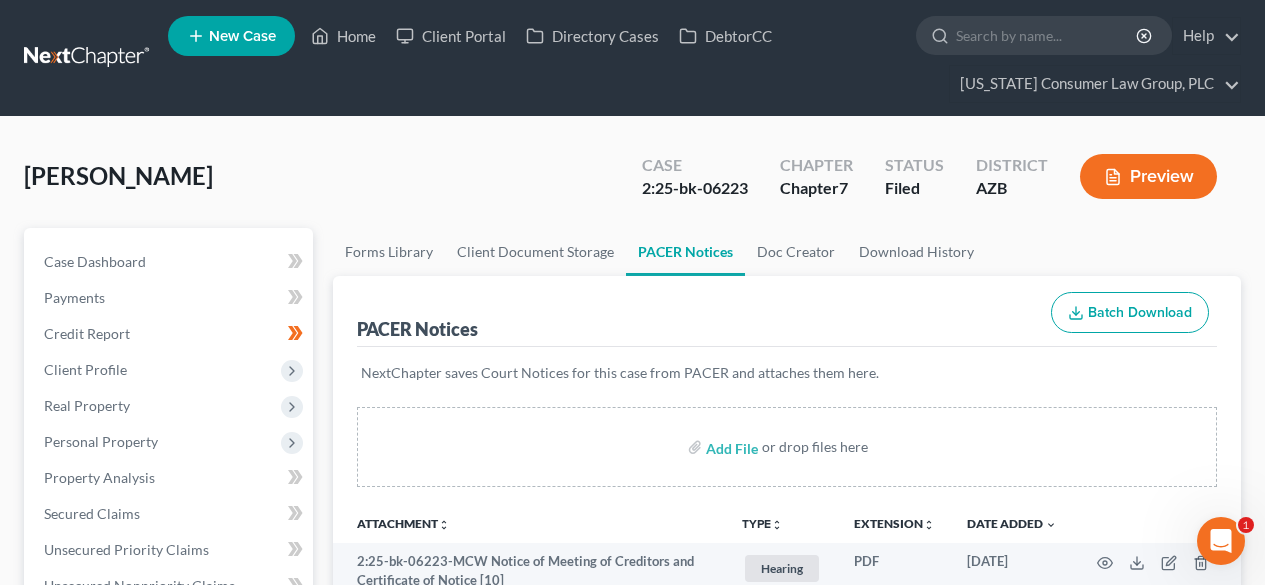 click at bounding box center [88, 58] 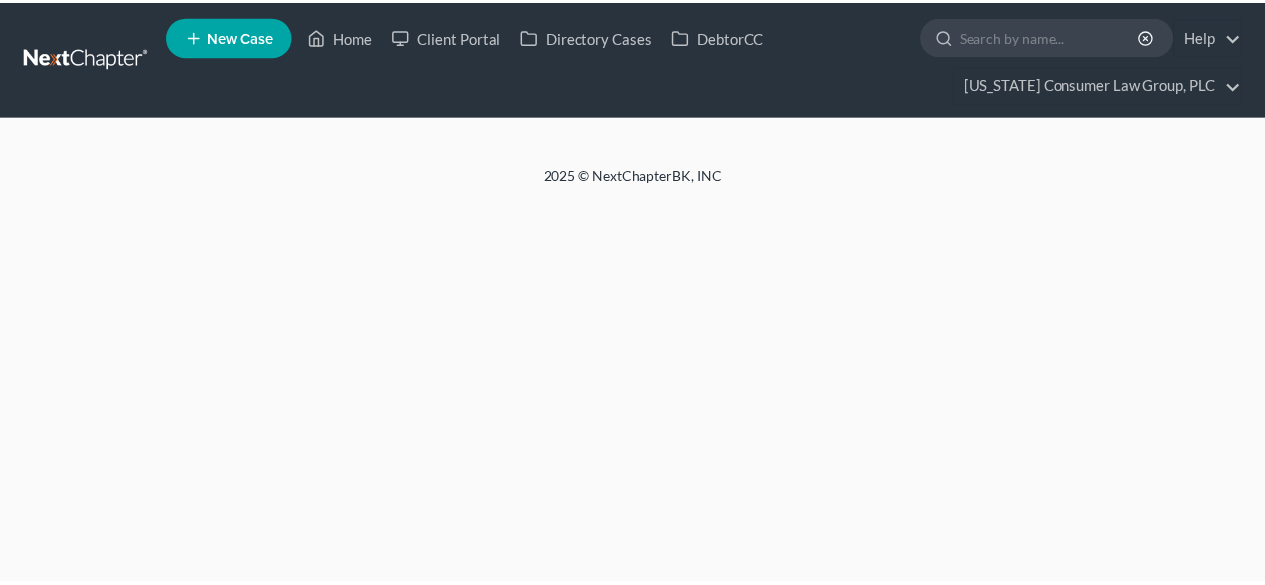 scroll, scrollTop: 0, scrollLeft: 0, axis: both 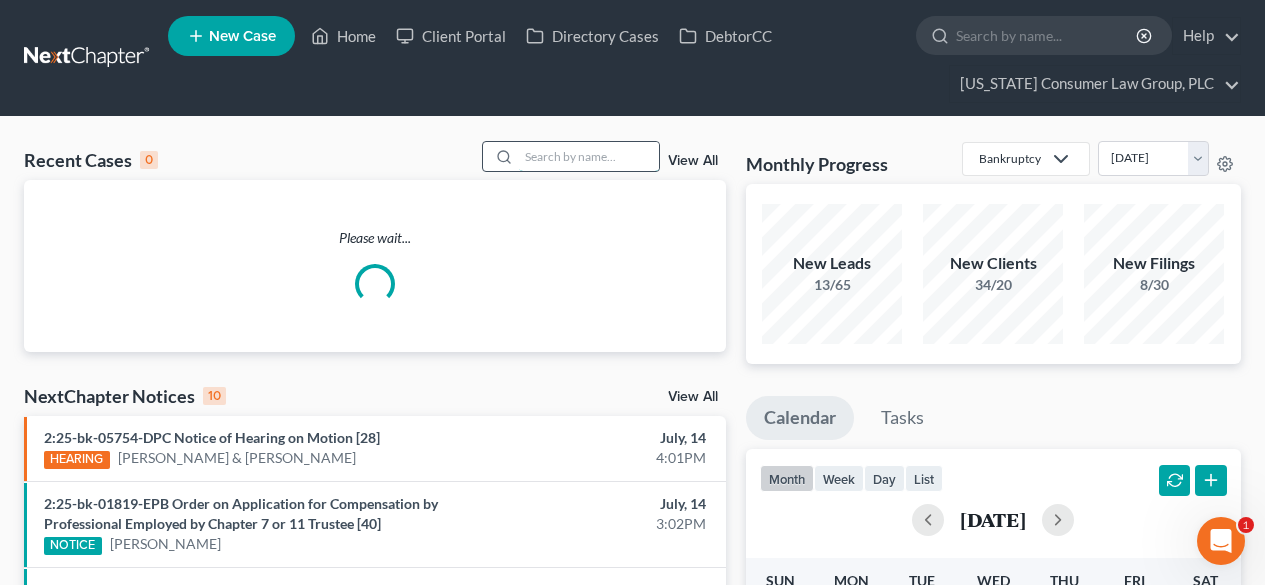 click at bounding box center [589, 156] 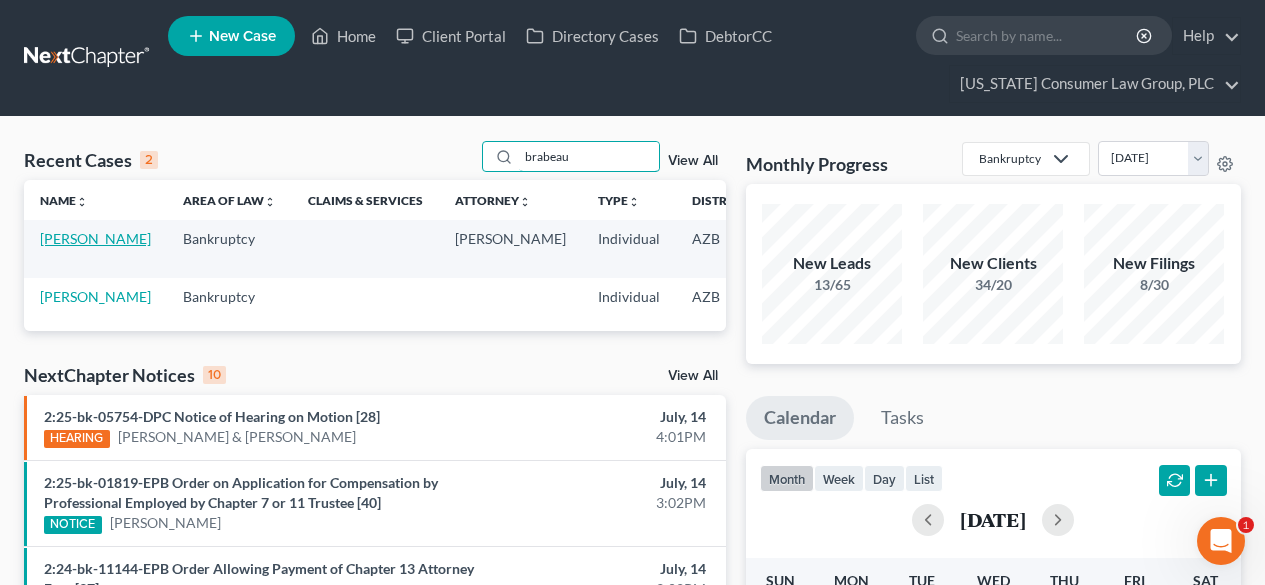 type on "brabeau" 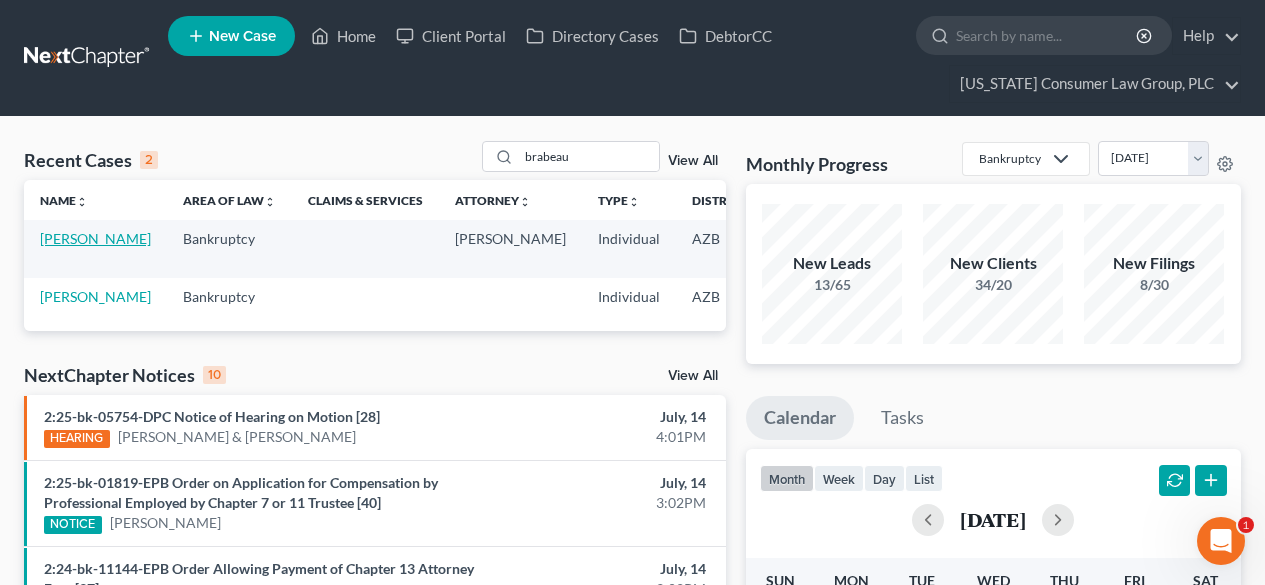 click on "[PERSON_NAME]" at bounding box center (95, 238) 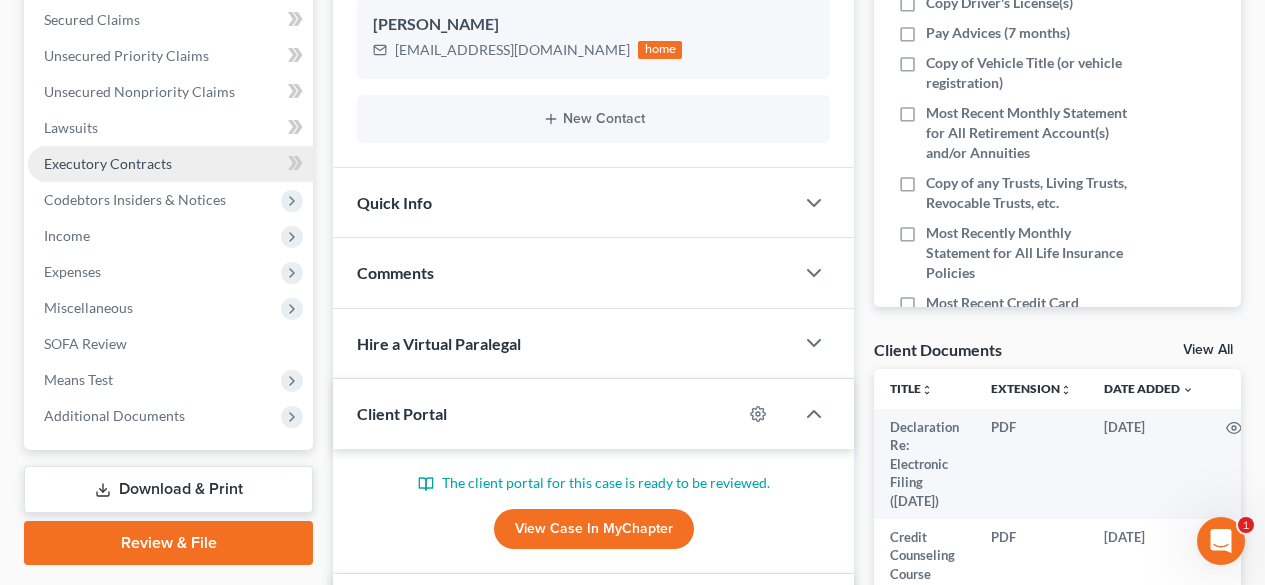 scroll, scrollTop: 533, scrollLeft: 0, axis: vertical 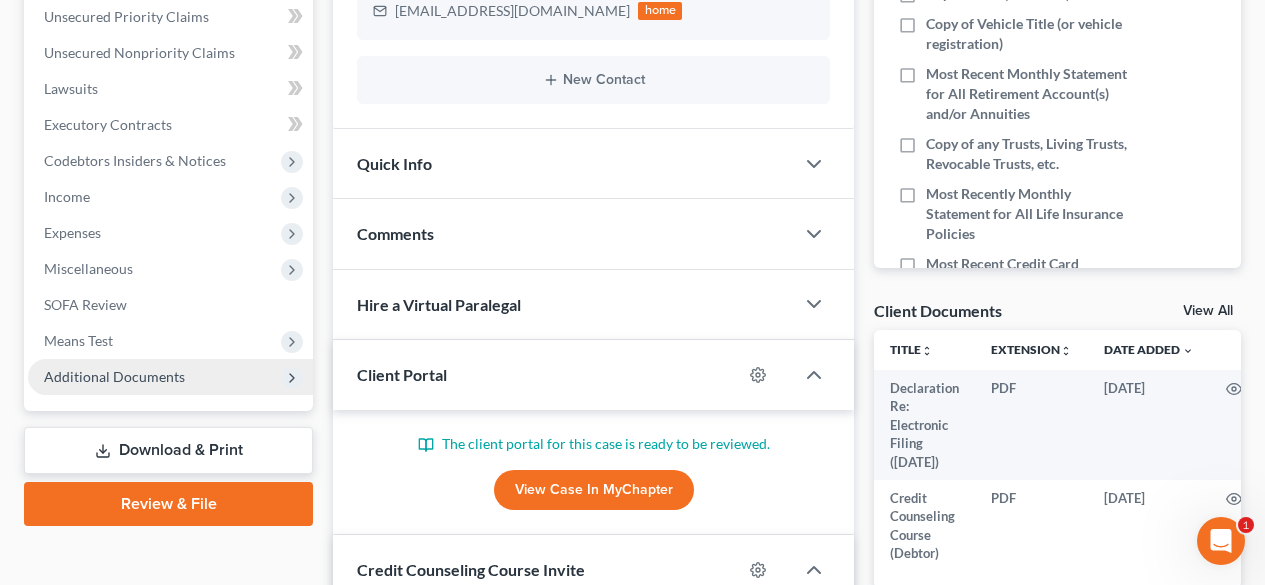 click on "Additional Documents" at bounding box center (114, 376) 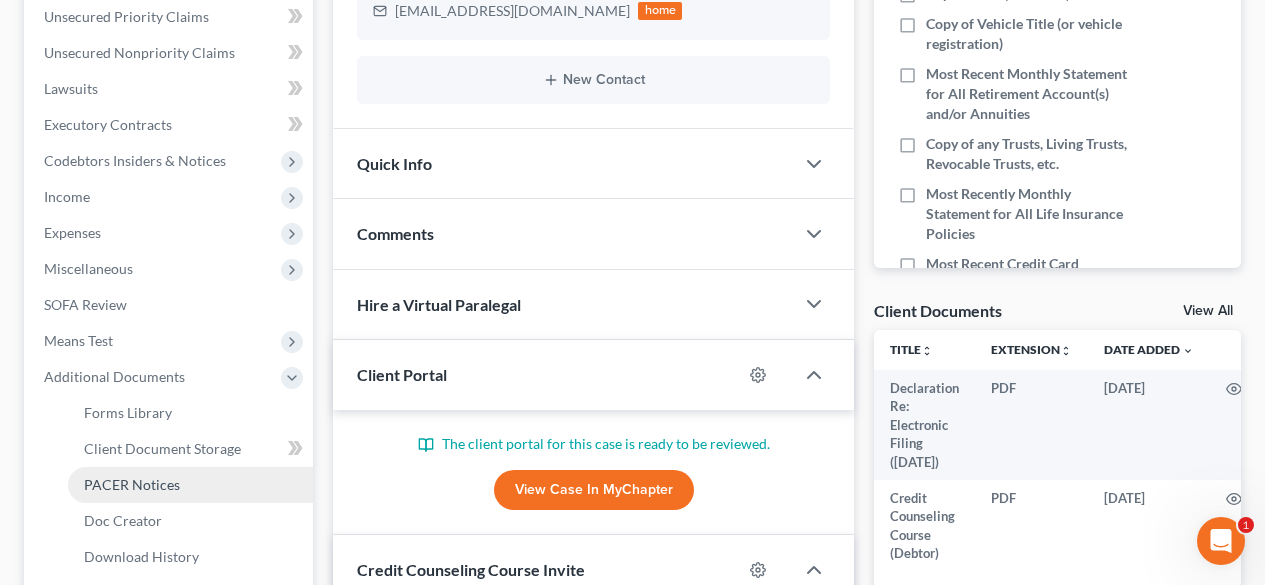 click on "PACER Notices" at bounding box center [190, 485] 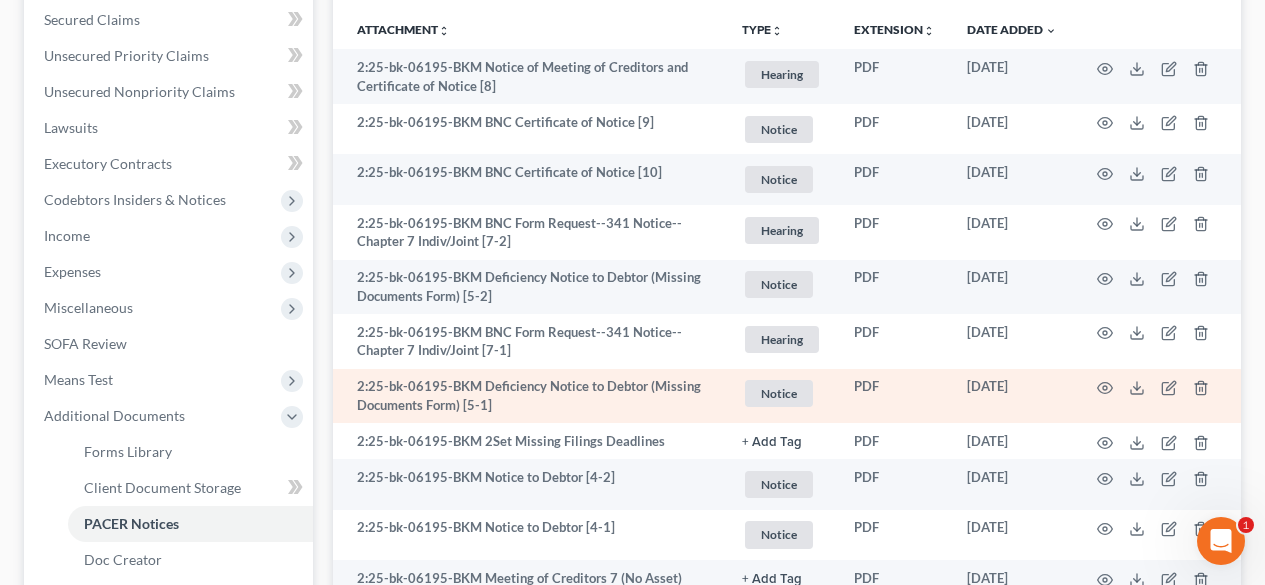 scroll, scrollTop: 533, scrollLeft: 0, axis: vertical 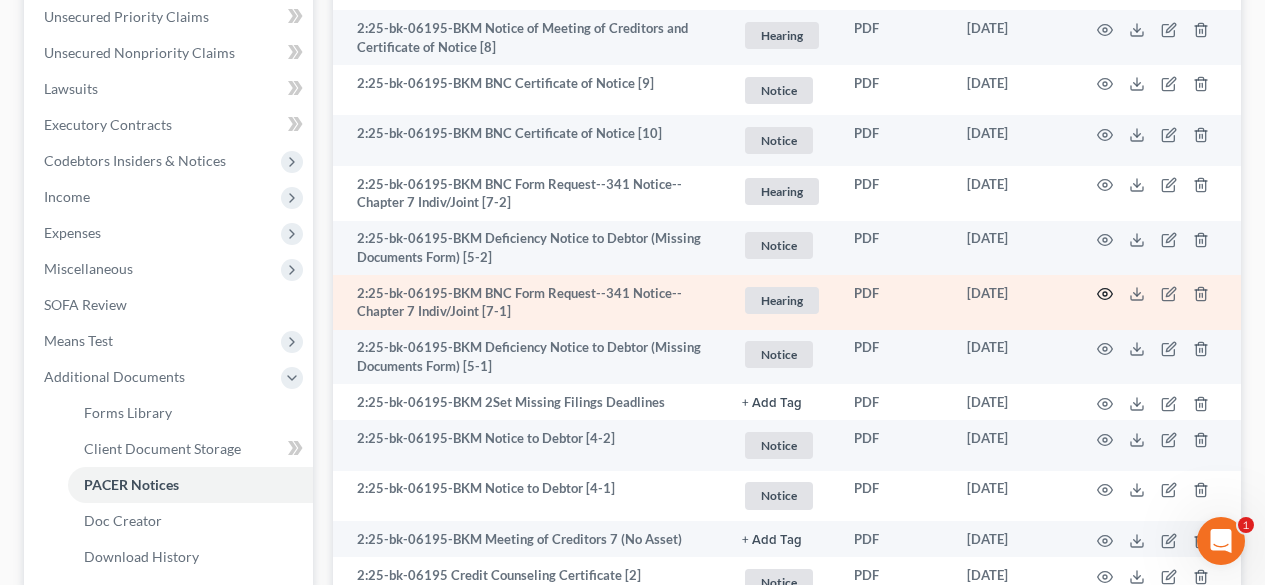 click 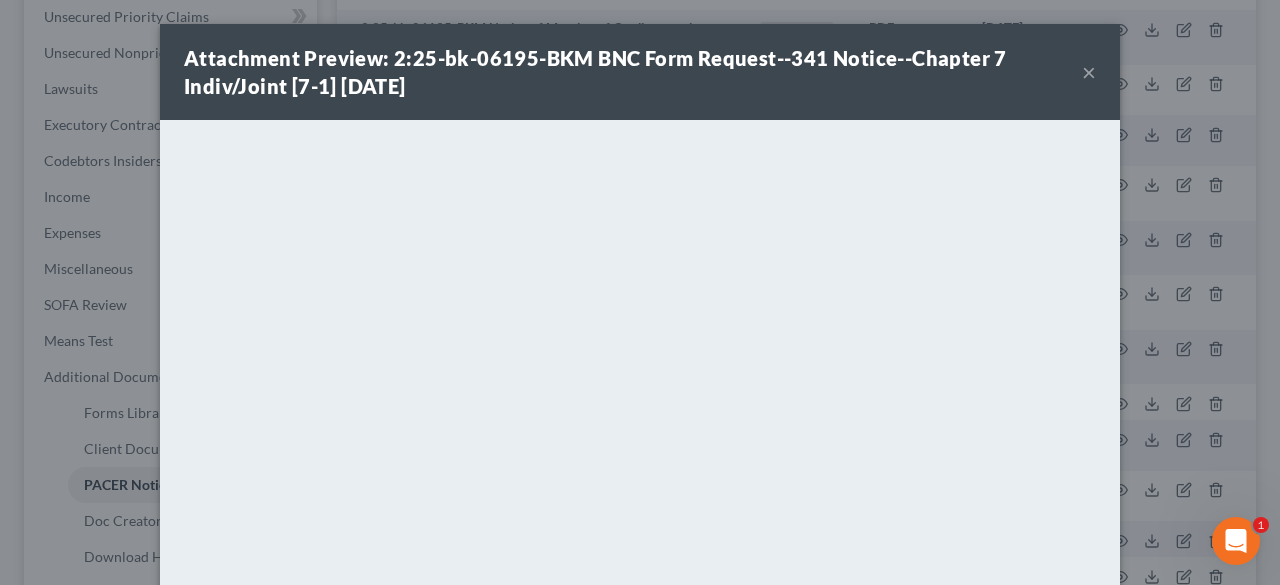 click on "×" at bounding box center (1089, 72) 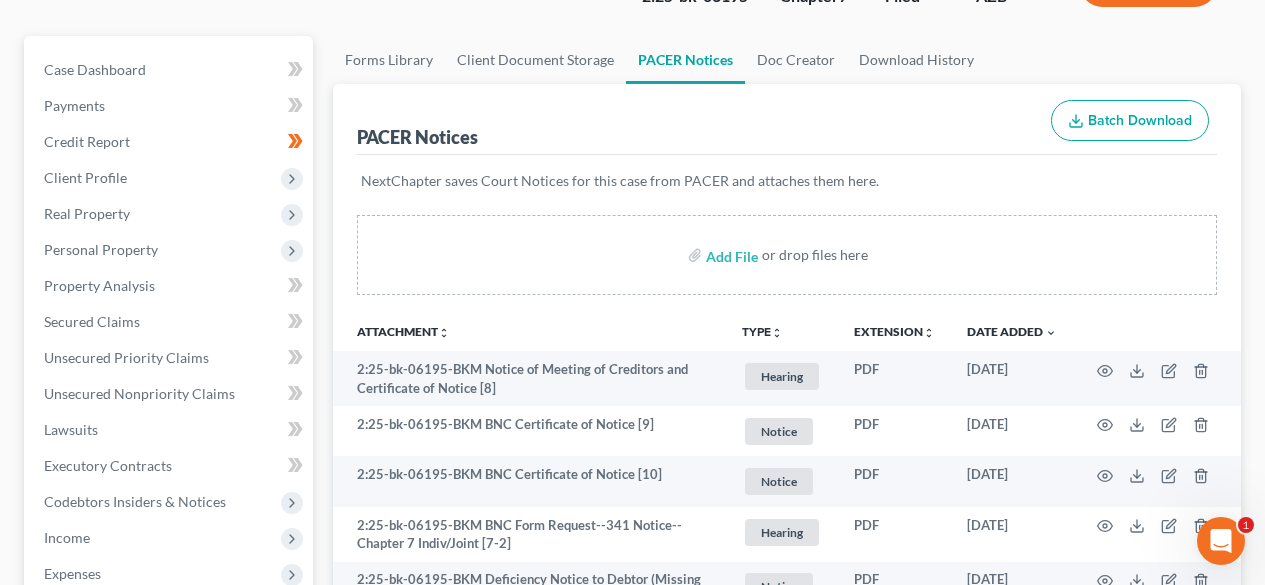 scroll, scrollTop: 0, scrollLeft: 0, axis: both 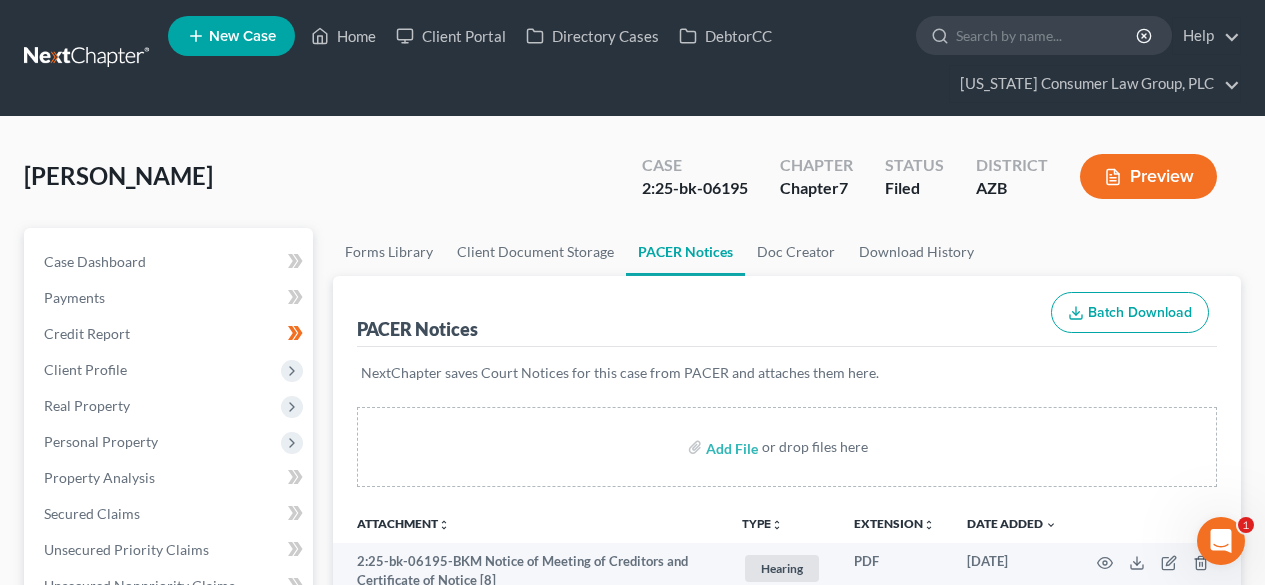 click at bounding box center [88, 58] 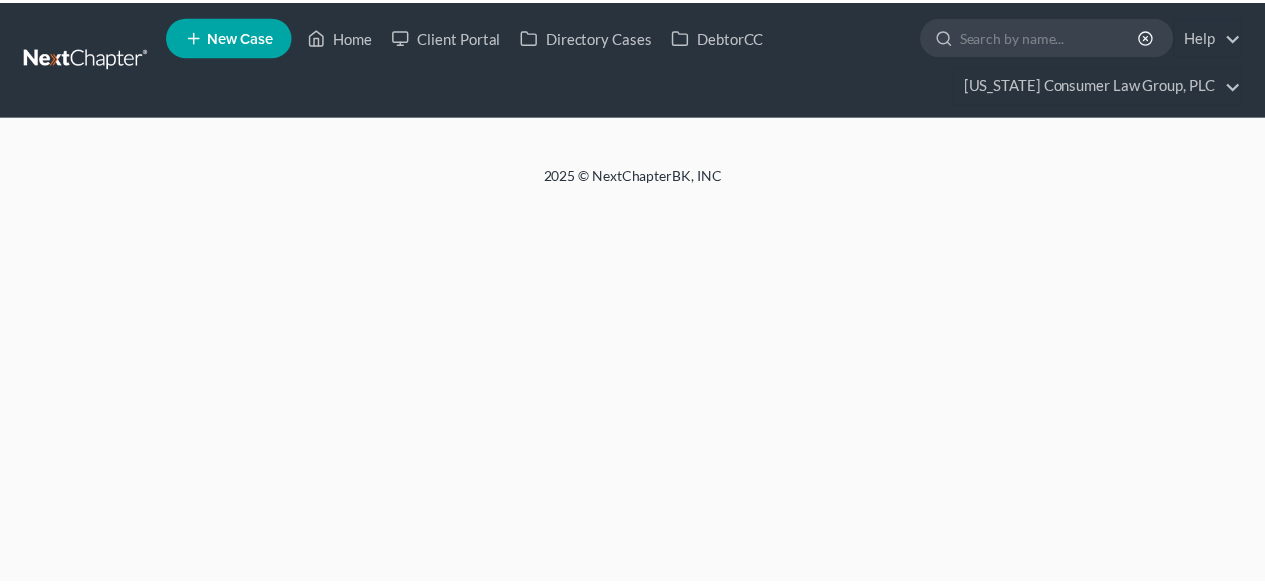 scroll, scrollTop: 0, scrollLeft: 0, axis: both 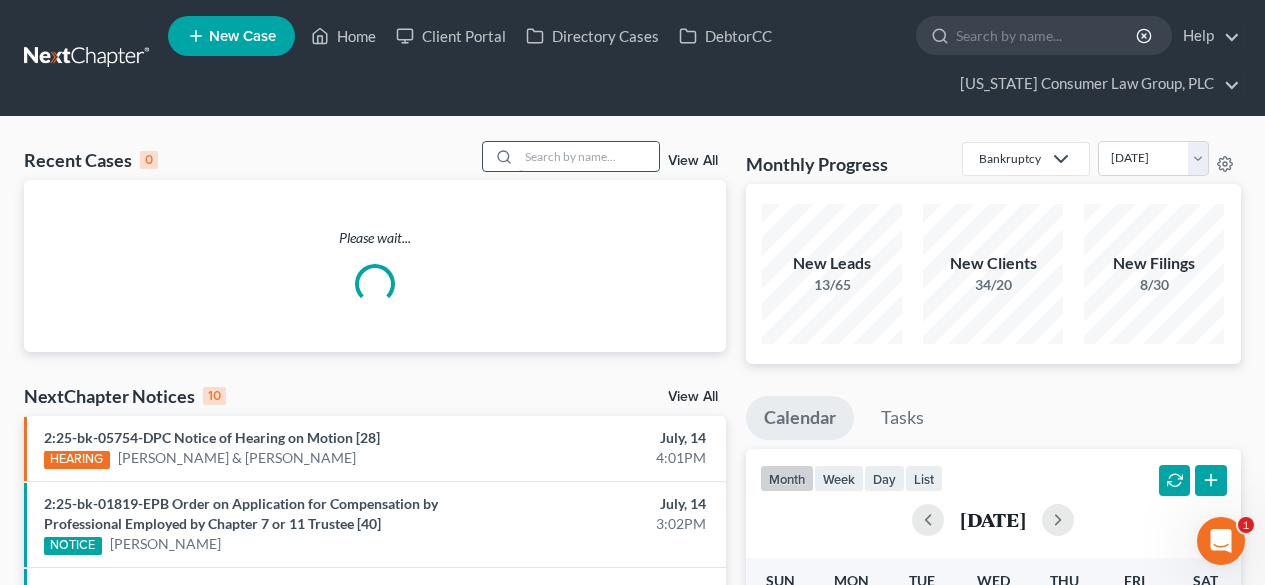 click at bounding box center [589, 156] 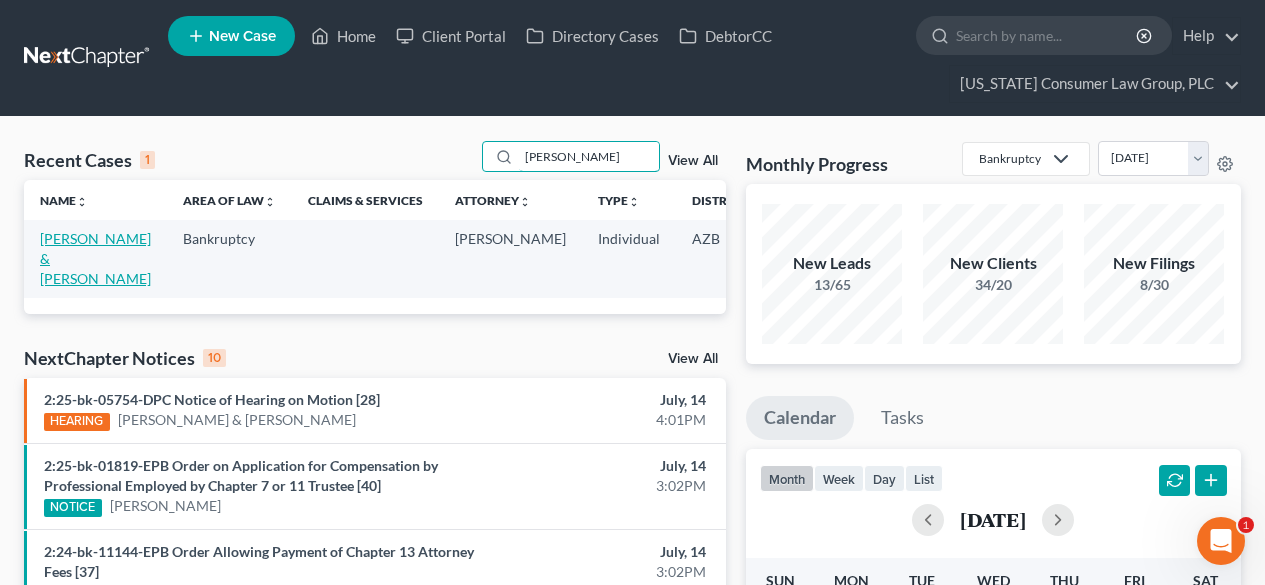 type on "[PERSON_NAME]" 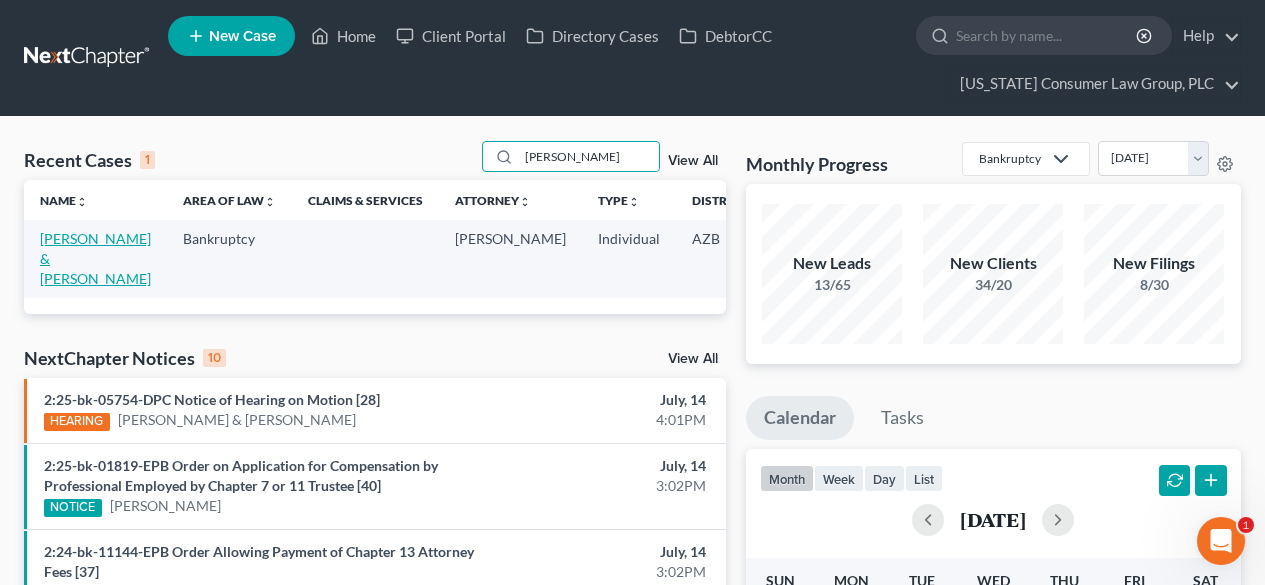 click on "[PERSON_NAME] & [PERSON_NAME]" at bounding box center [95, 258] 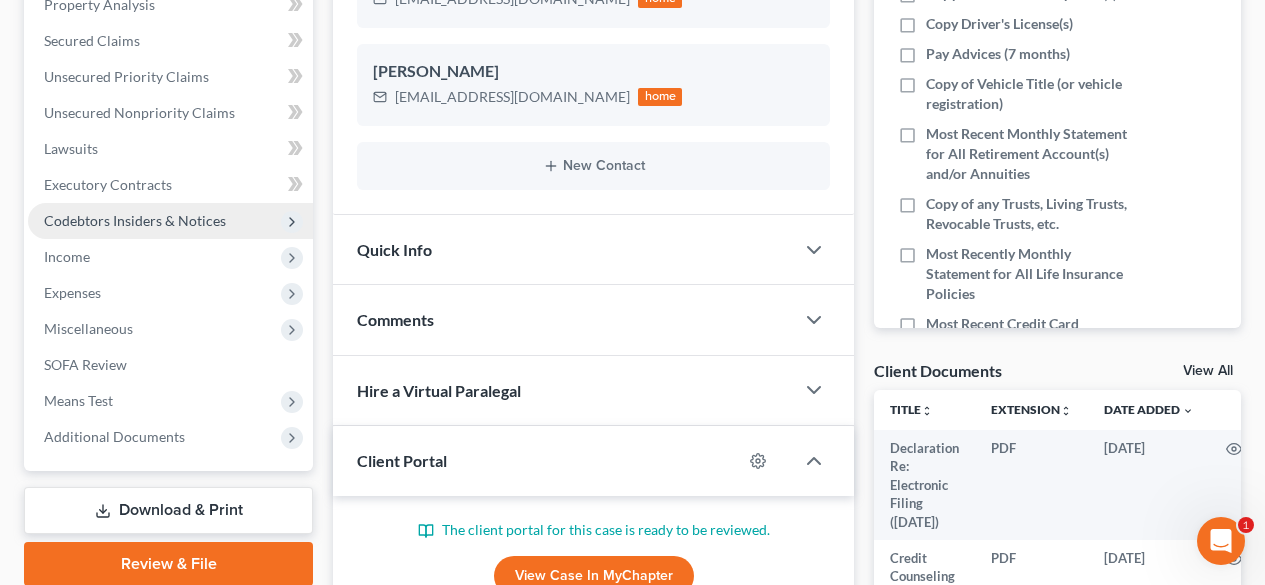 scroll, scrollTop: 533, scrollLeft: 0, axis: vertical 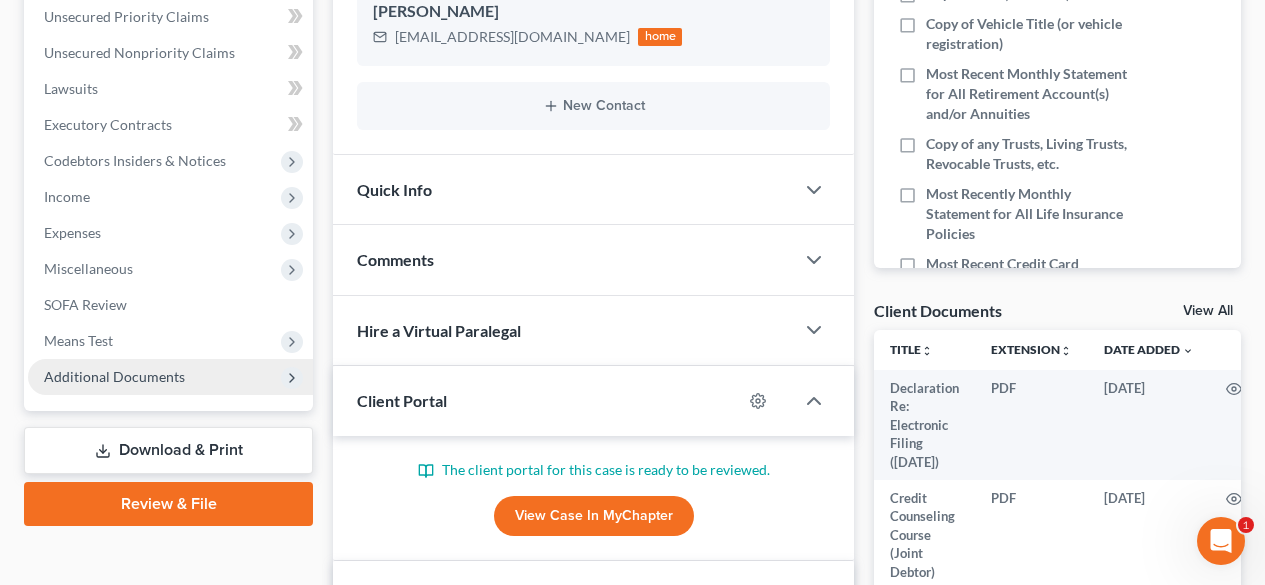 click on "Additional Documents" at bounding box center (170, 377) 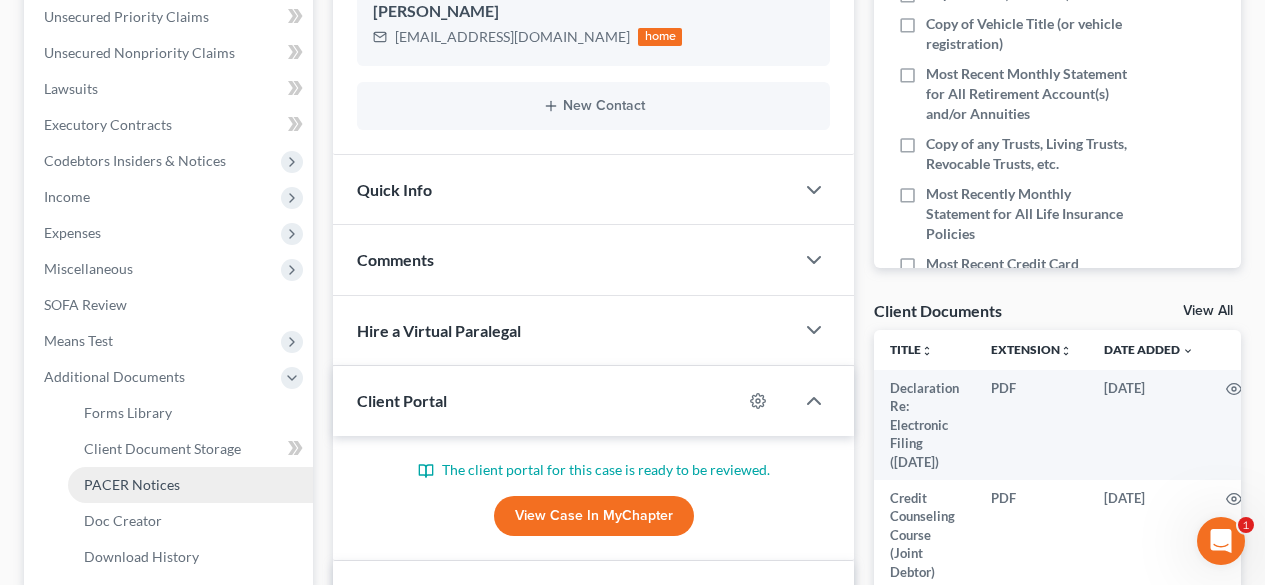 click on "PACER Notices" at bounding box center [132, 484] 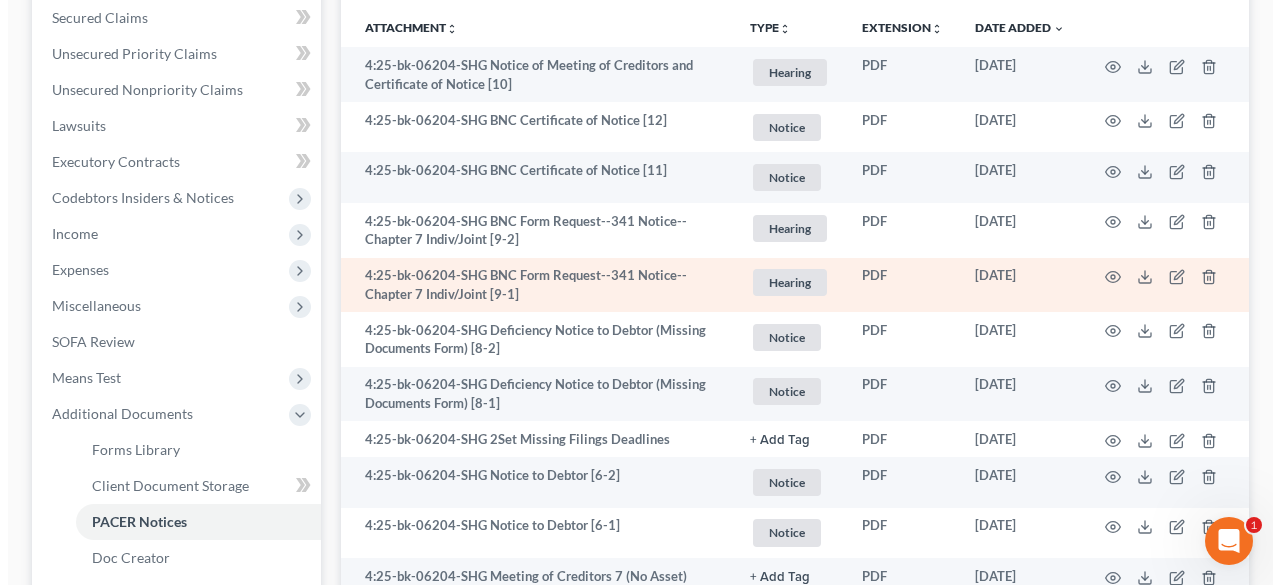 scroll, scrollTop: 533, scrollLeft: 0, axis: vertical 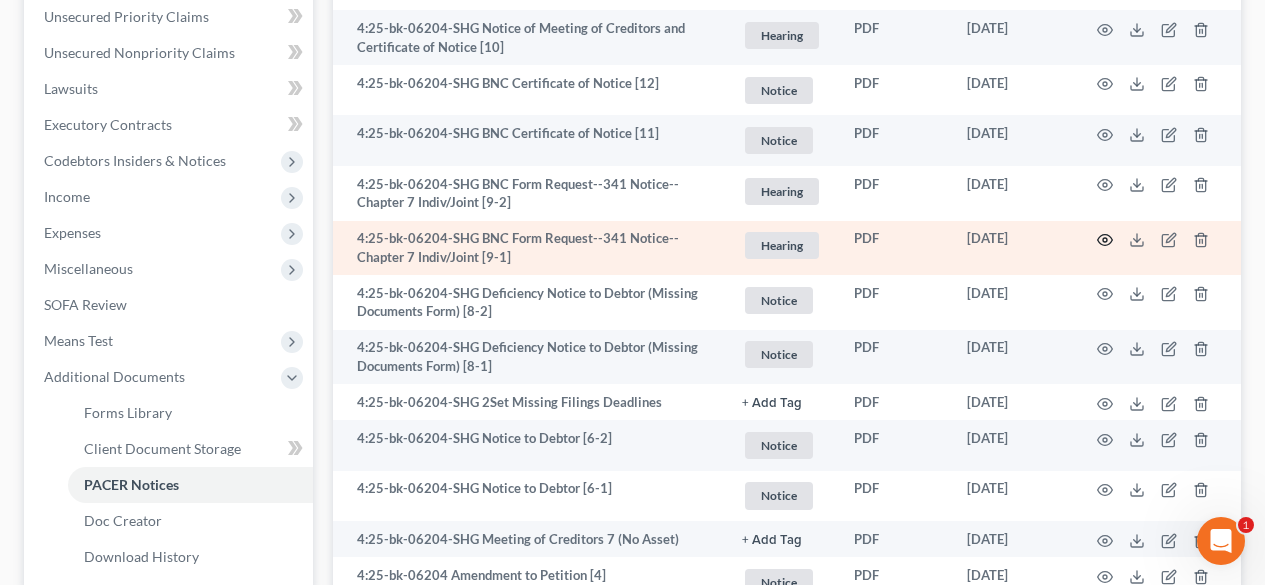 click 